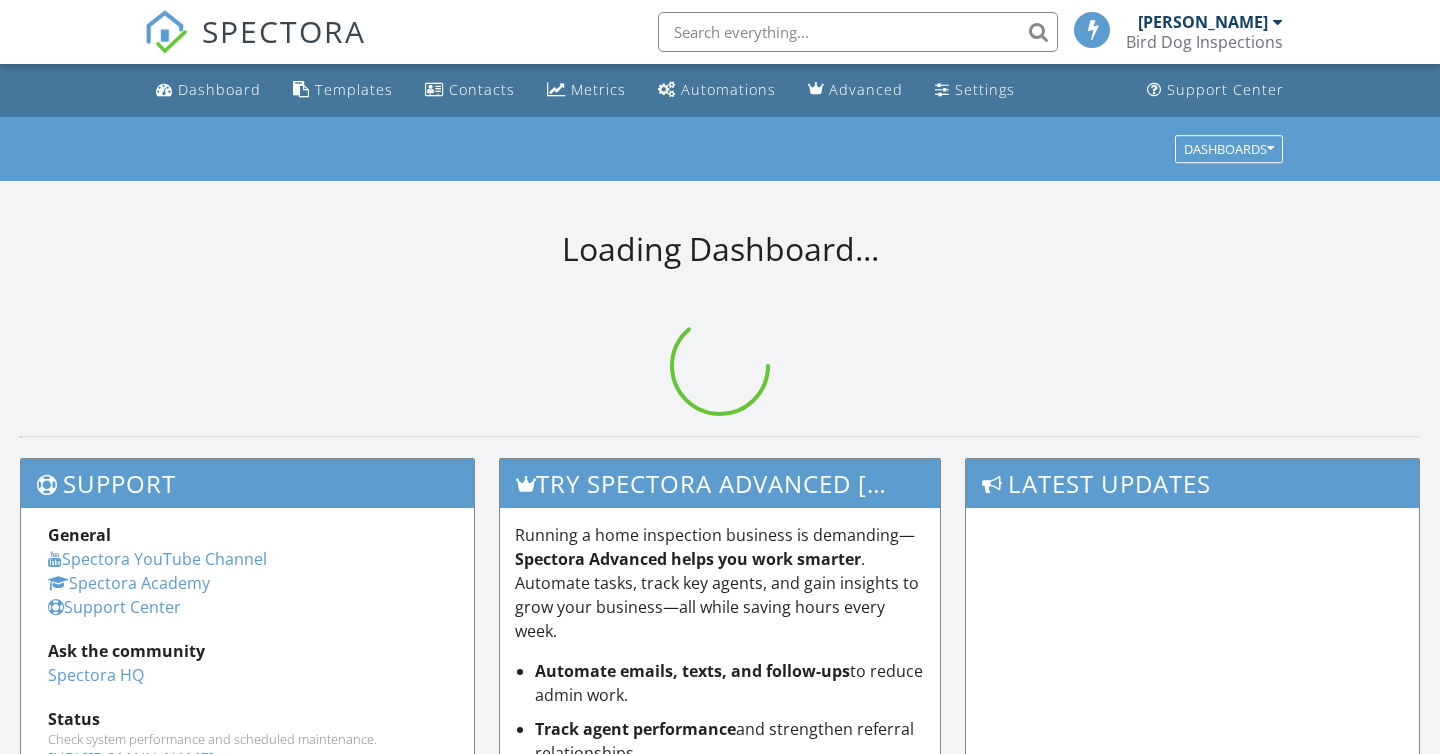 scroll, scrollTop: 0, scrollLeft: 0, axis: both 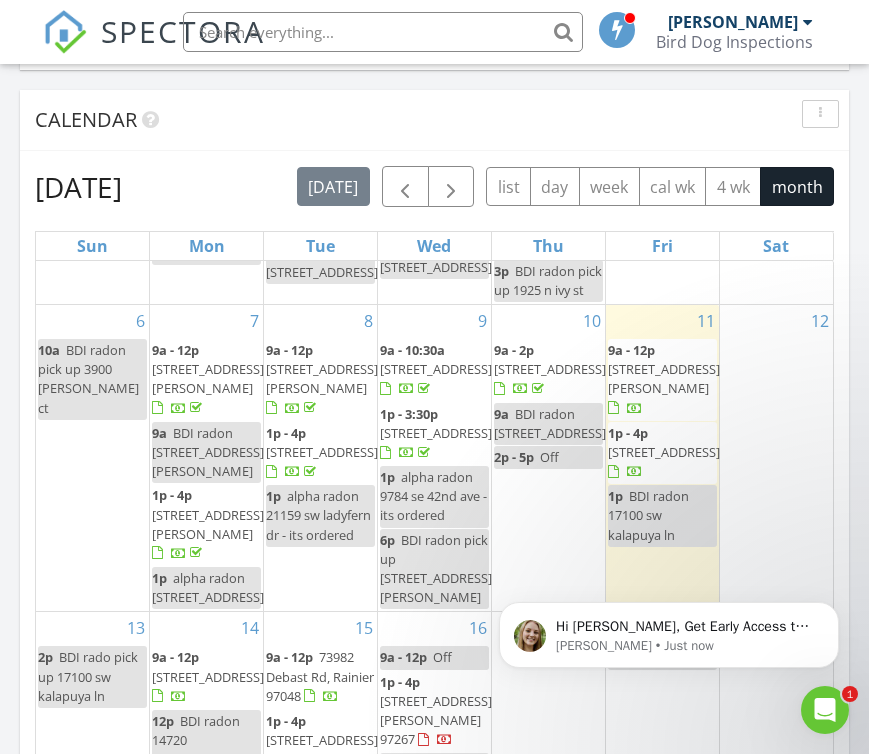 click on "6385 SE Johnson St, Hillsboro 97123" at bounding box center [664, 378] 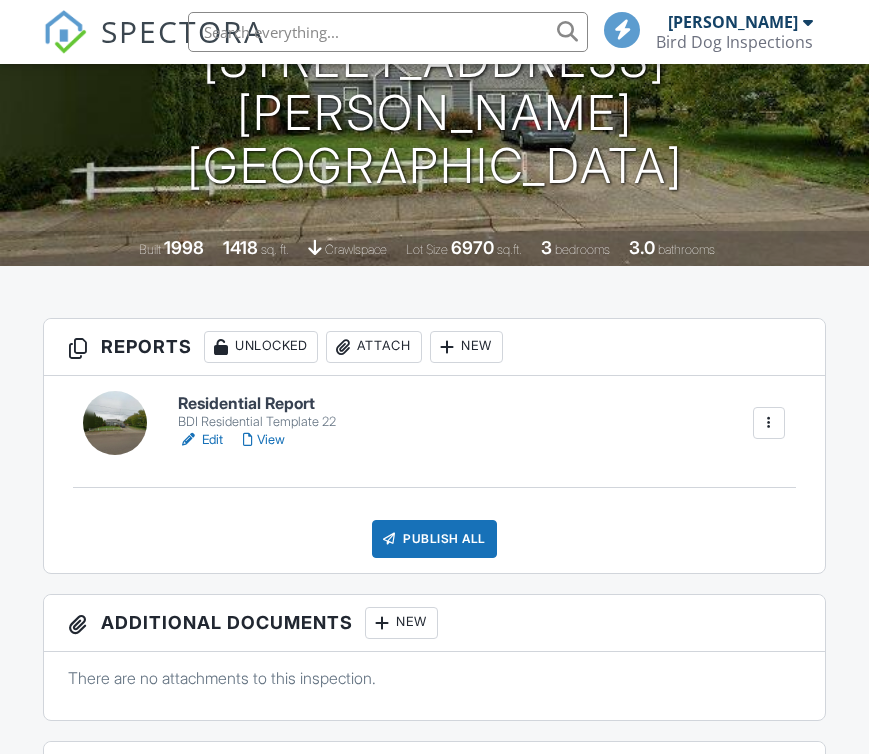 scroll, scrollTop: 409, scrollLeft: 0, axis: vertical 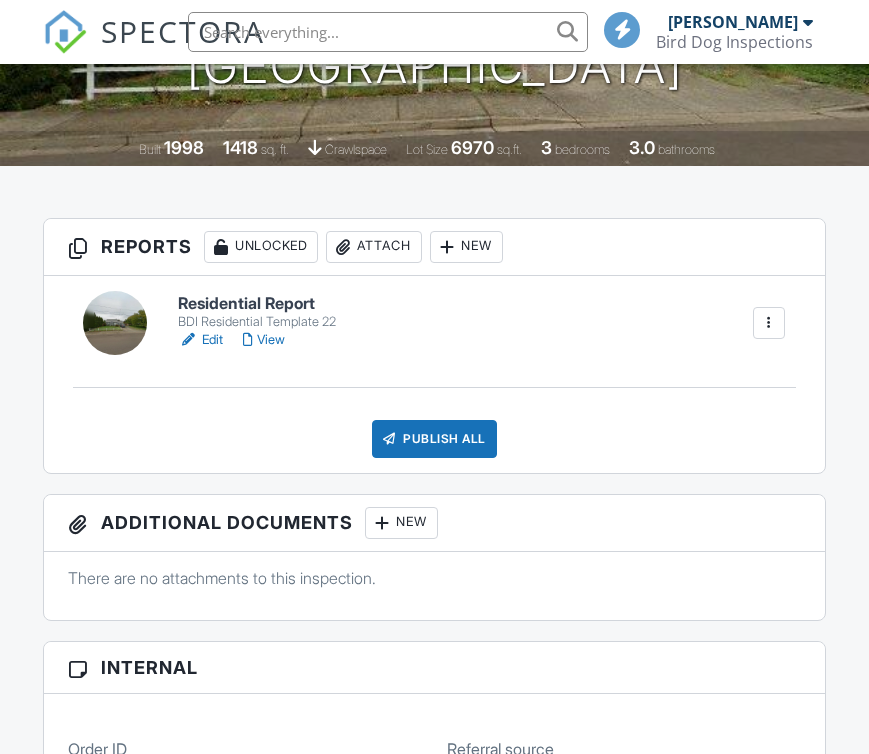 click on "Edit" at bounding box center (200, 340) 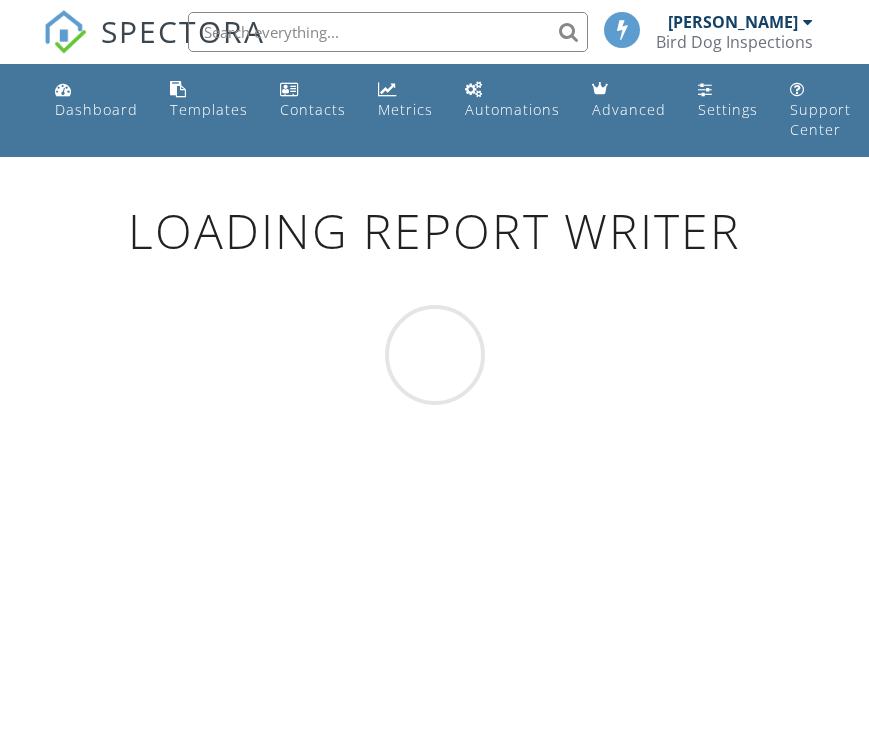 scroll, scrollTop: 0, scrollLeft: 0, axis: both 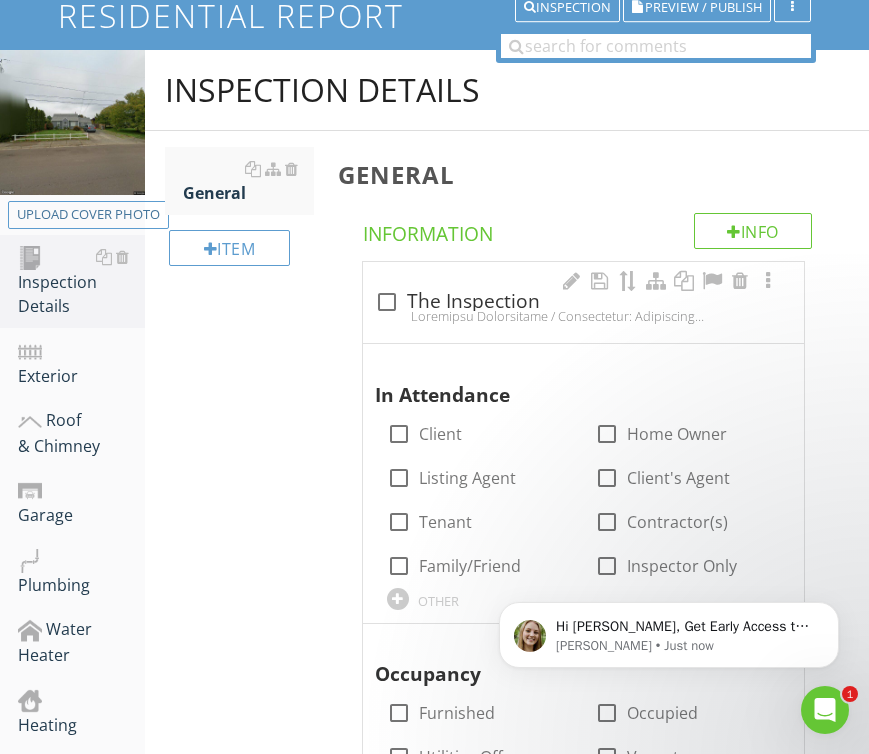 click on "check_box_outline_blank
The Inspection" at bounding box center [583, 302] 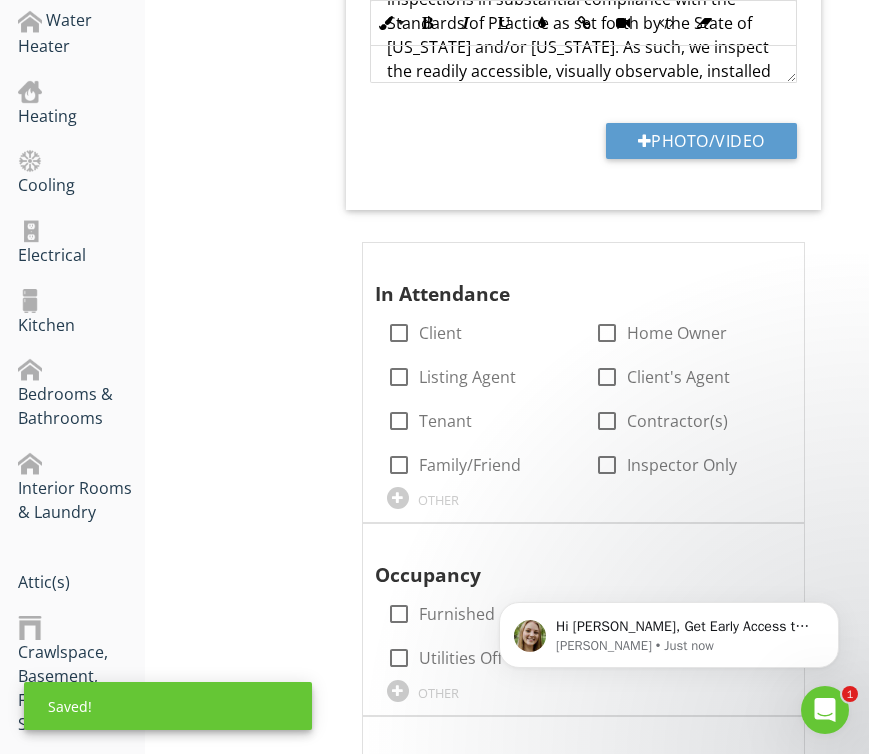 scroll, scrollTop: 817, scrollLeft: 0, axis: vertical 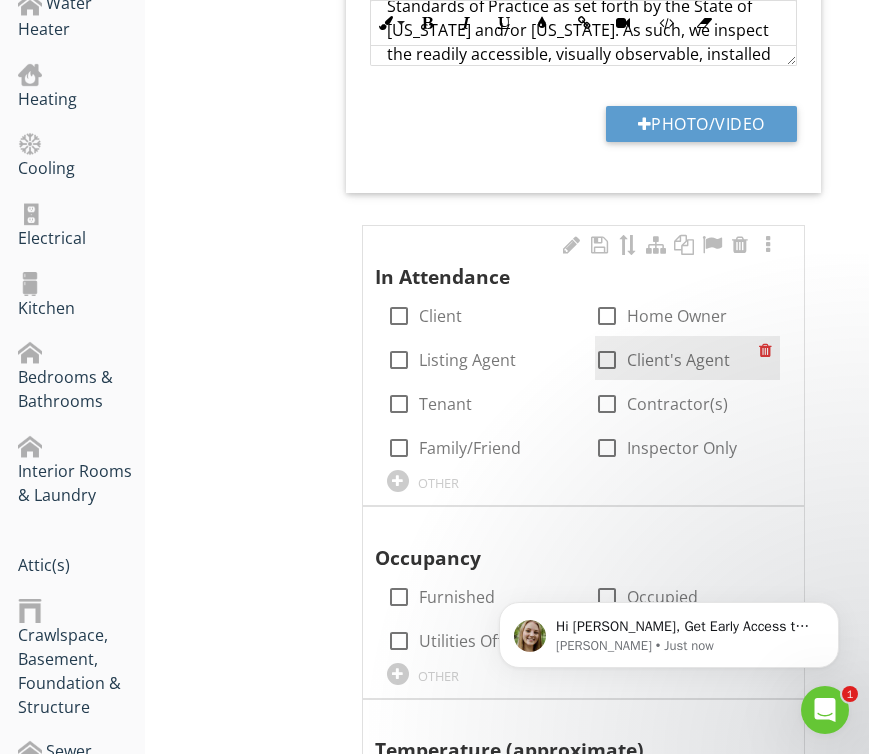 click on "Client's Agent" at bounding box center [678, 360] 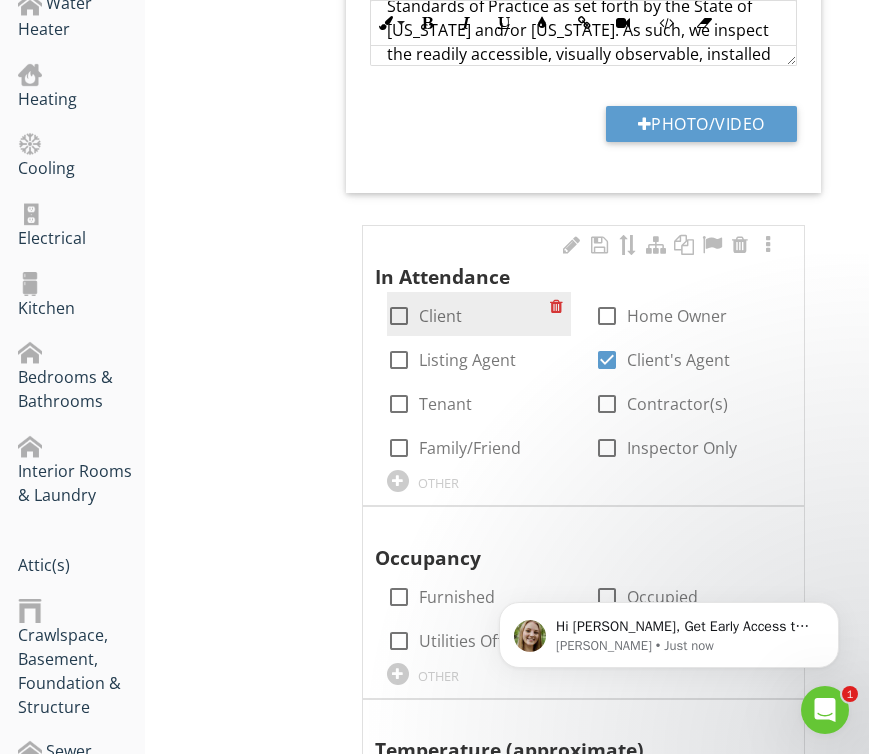 click on "Client" at bounding box center (440, 316) 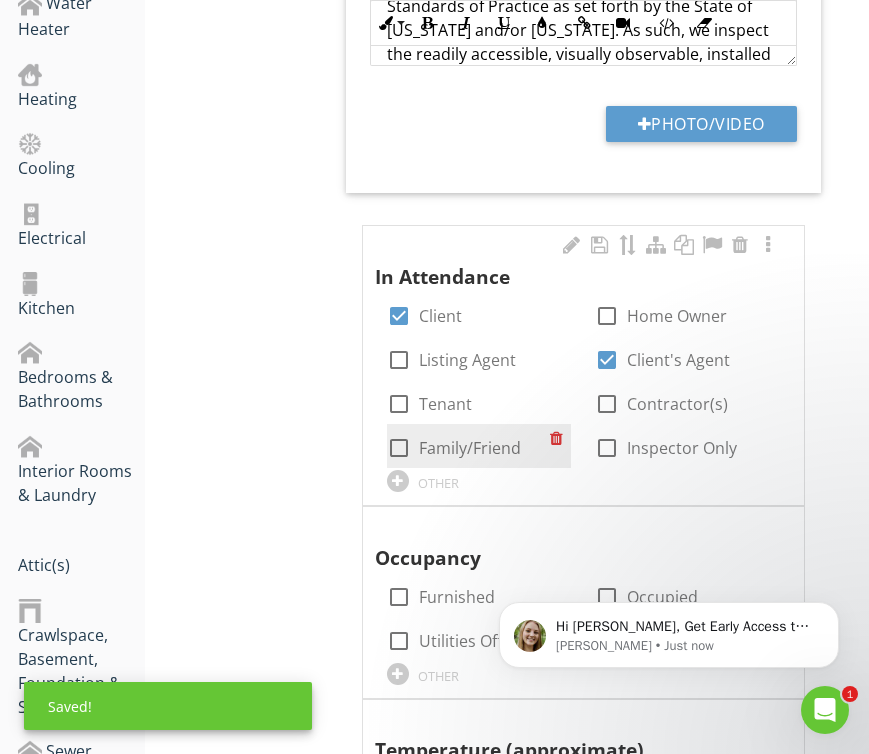 click on "Family/Friend" at bounding box center (470, 448) 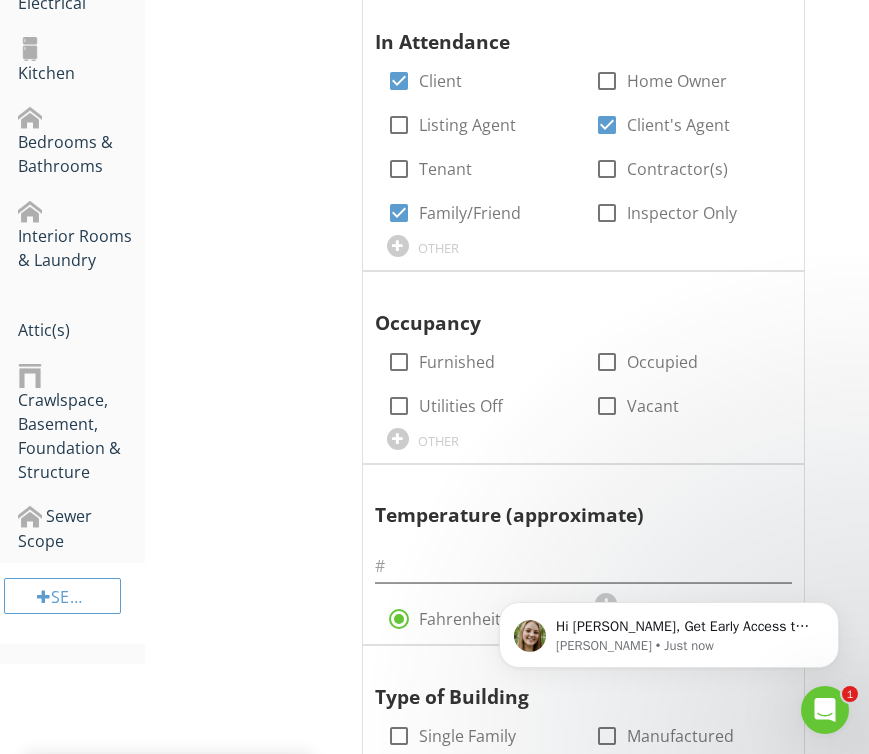 scroll, scrollTop: 1054, scrollLeft: 0, axis: vertical 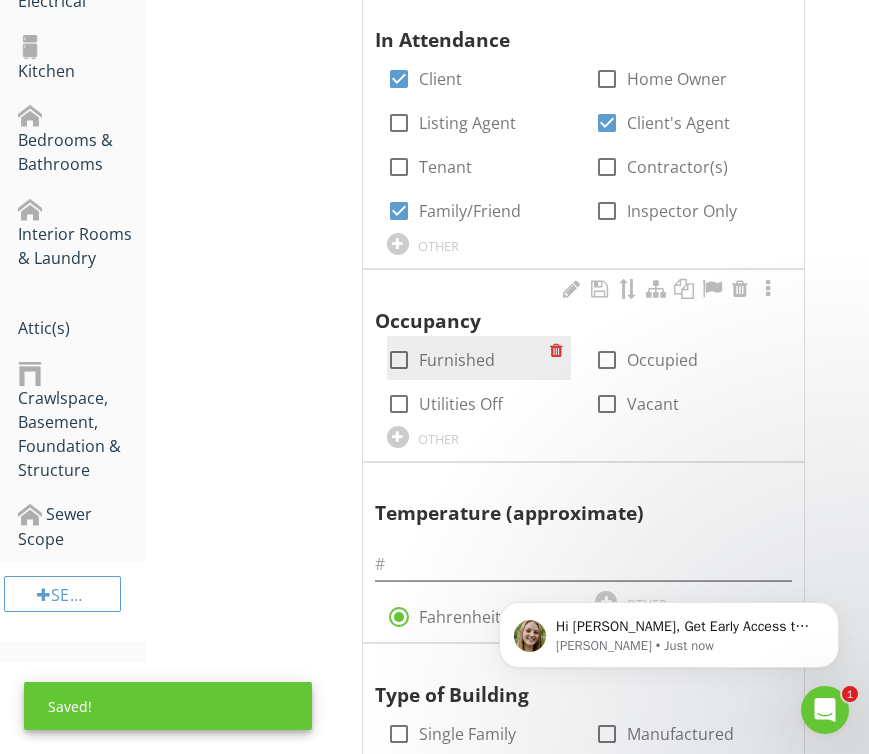 click on "Furnished" at bounding box center [457, 360] 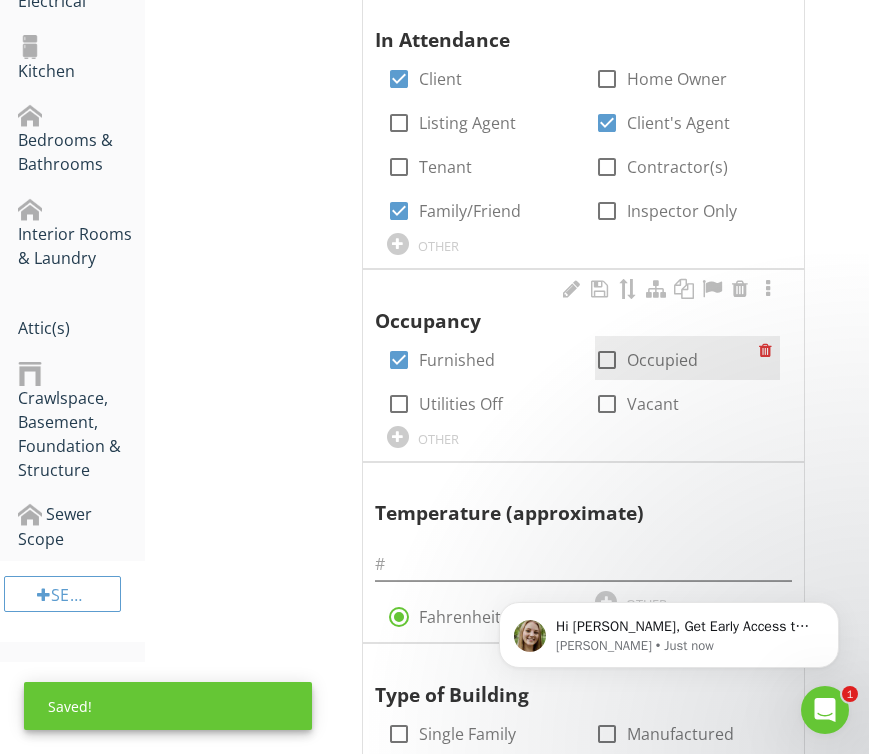 click on "Occupied" at bounding box center (662, 360) 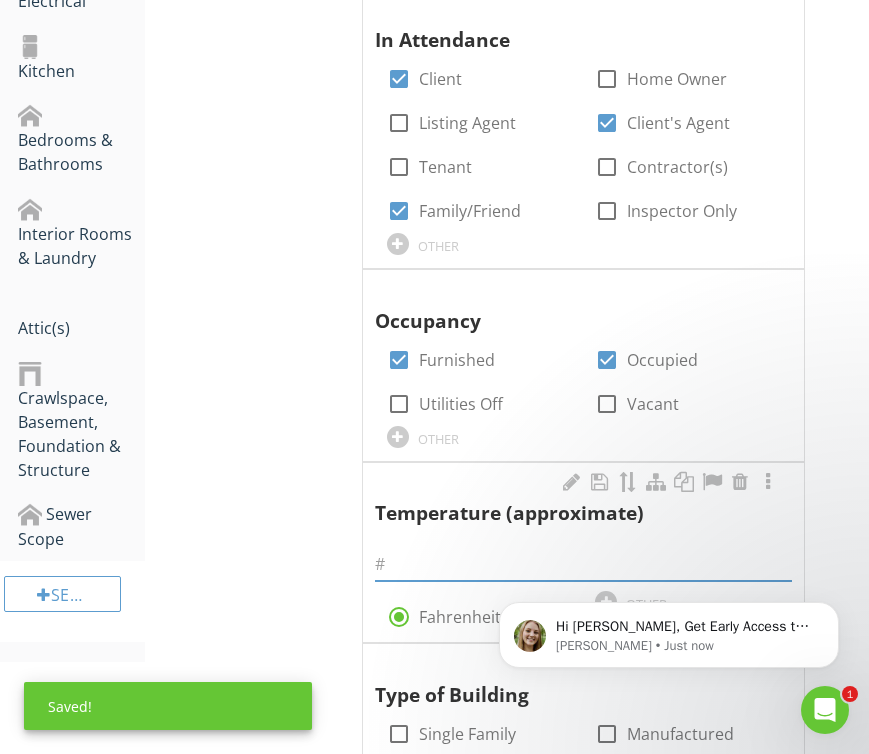 click at bounding box center [583, 564] 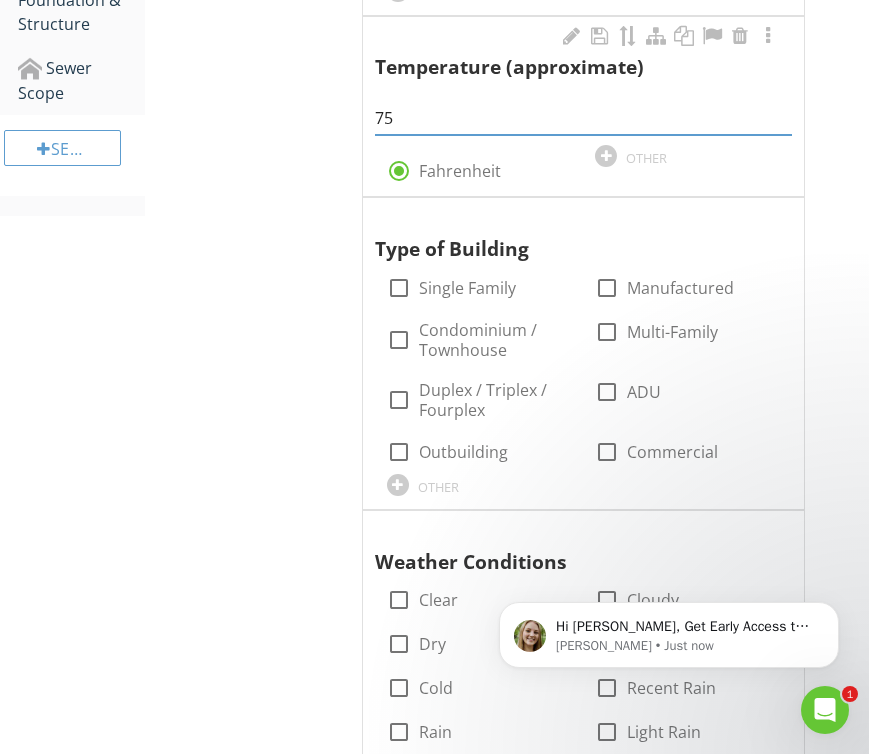 scroll, scrollTop: 1518, scrollLeft: 0, axis: vertical 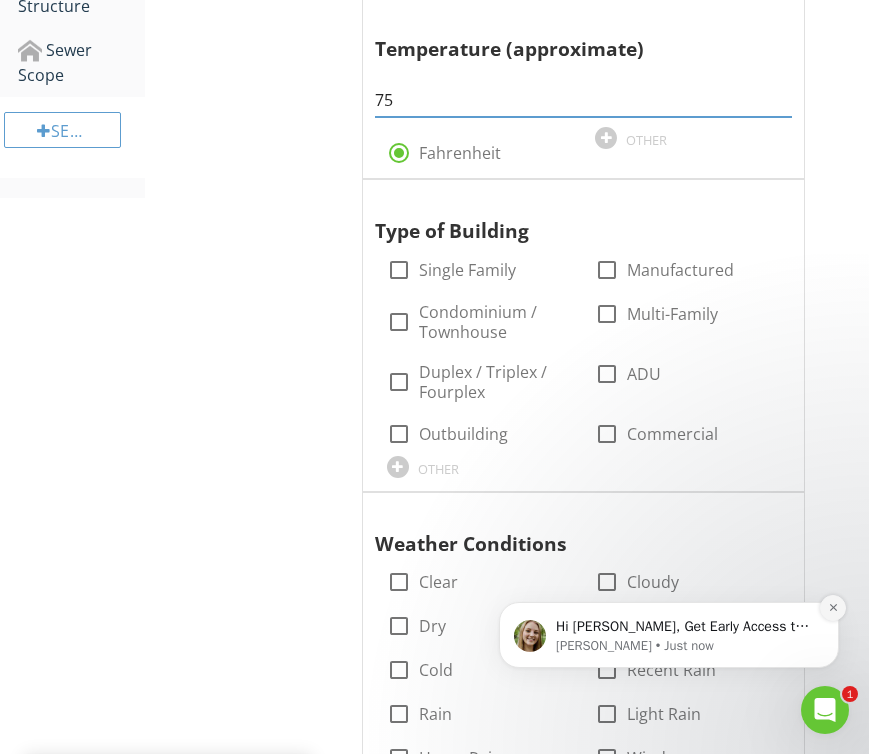 type on "75" 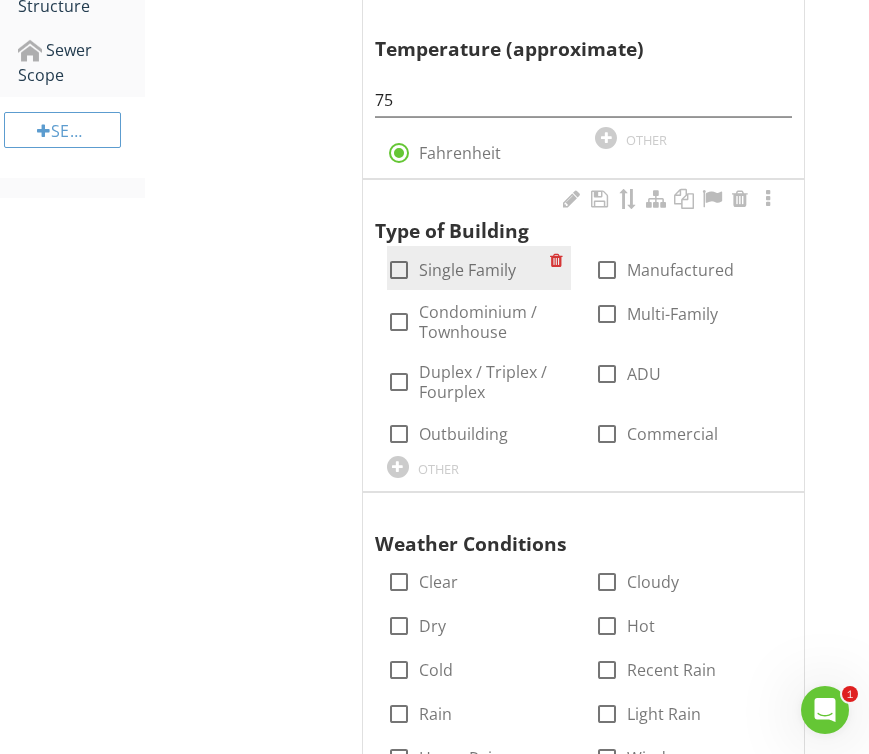 click on "Single Family" at bounding box center (467, 270) 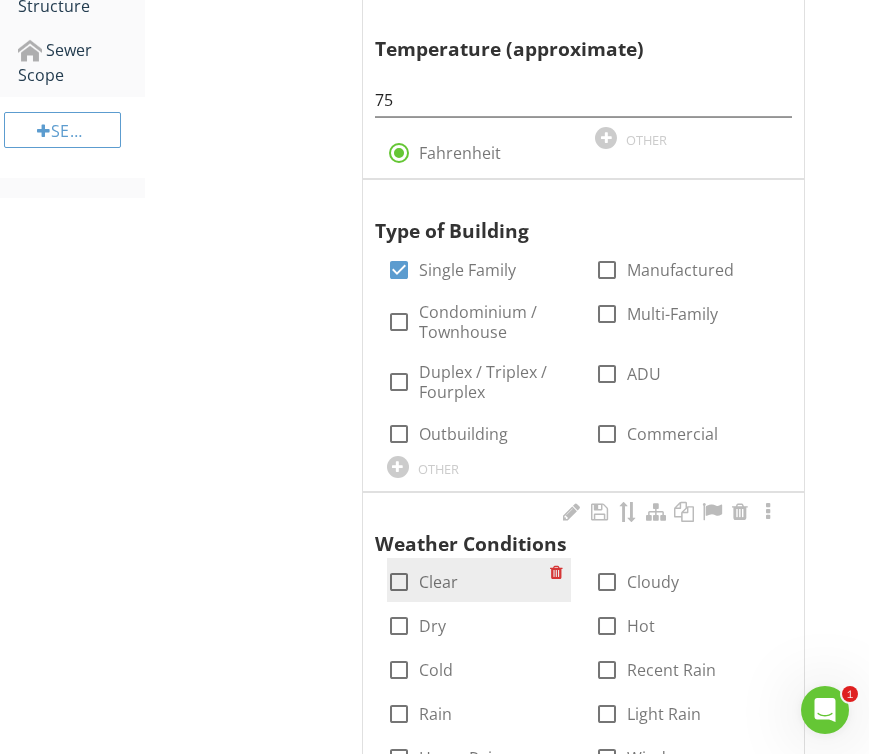 click on "Clear" at bounding box center [438, 582] 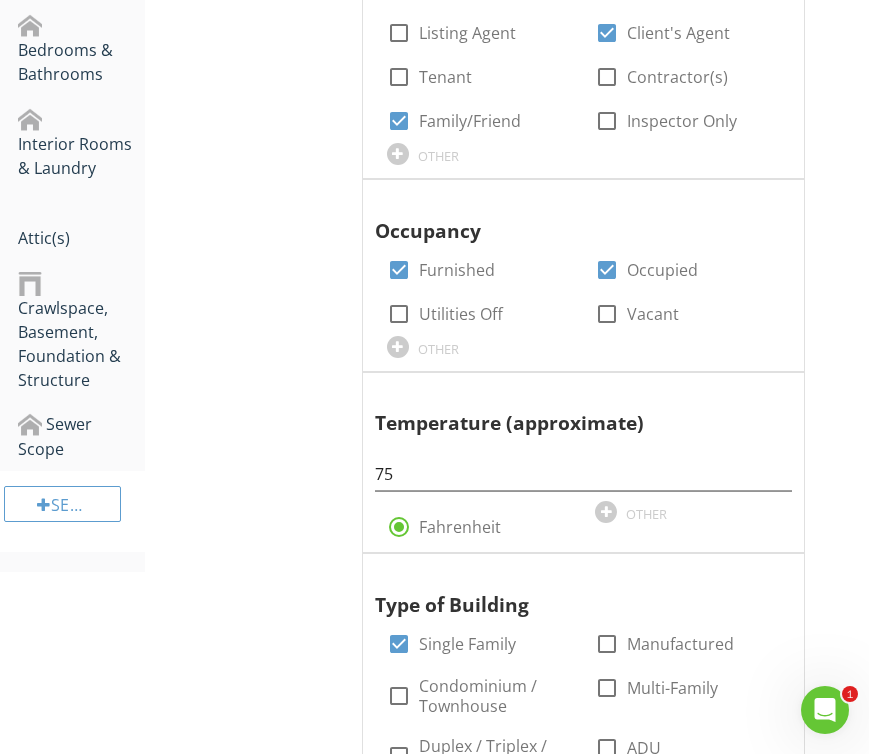 scroll, scrollTop: 1136, scrollLeft: 0, axis: vertical 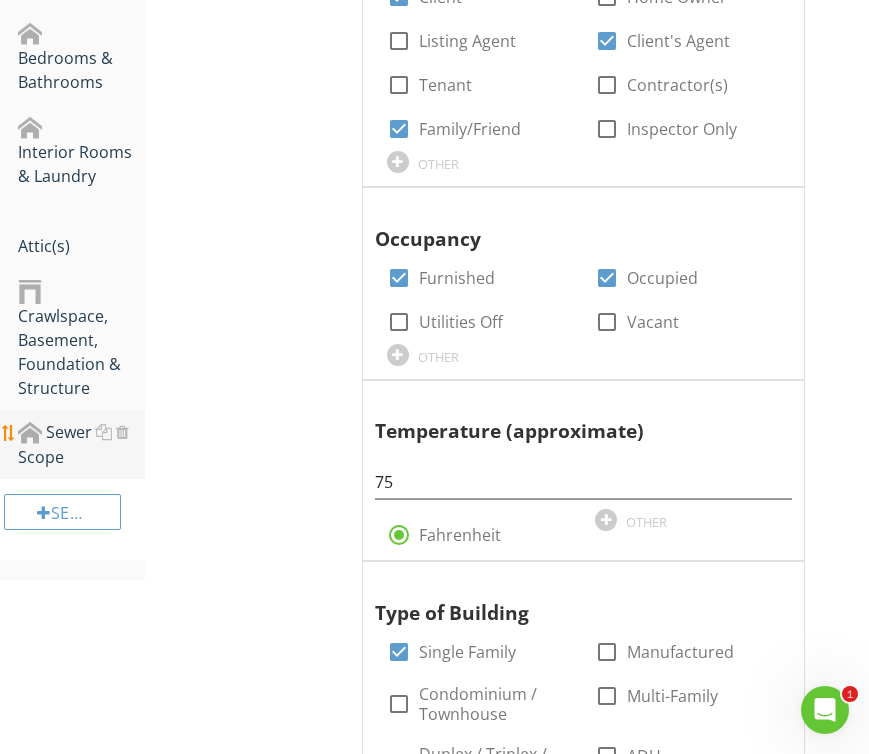 click on "Sewer Scope" at bounding box center [81, 445] 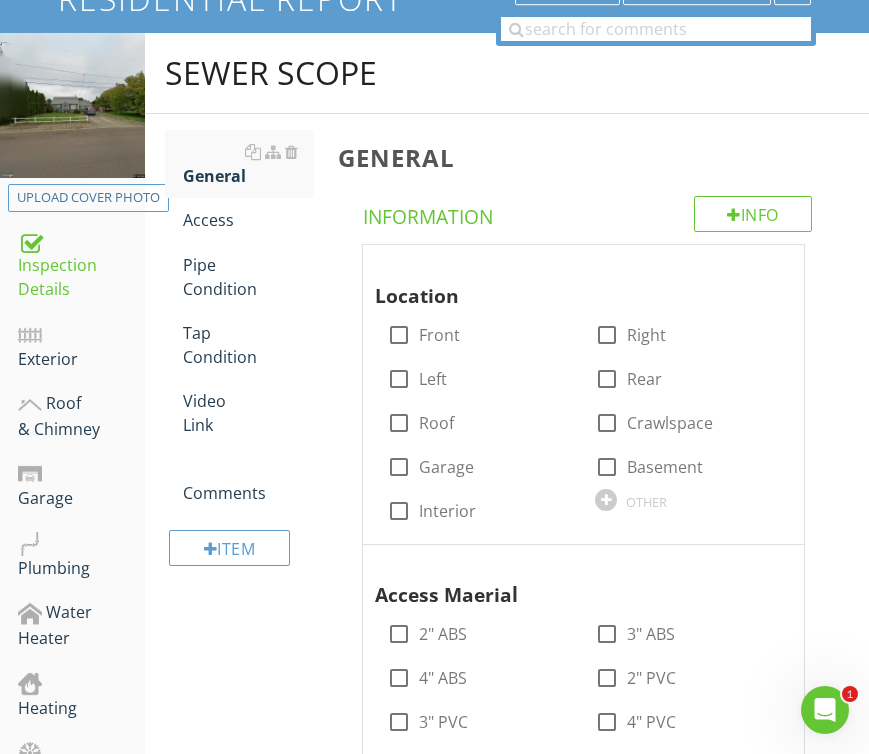 scroll, scrollTop: 204, scrollLeft: 0, axis: vertical 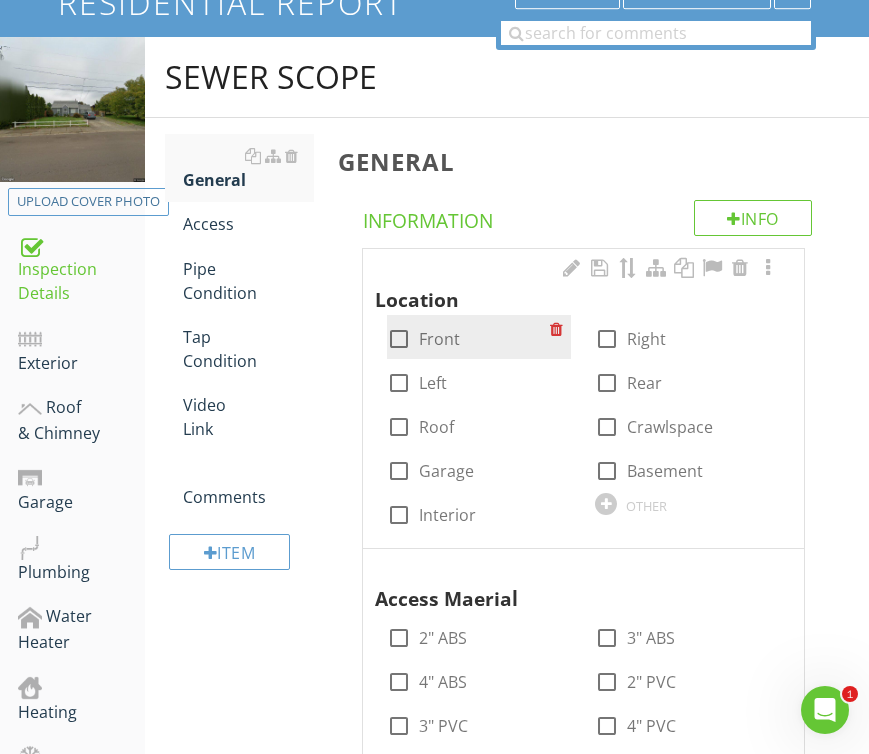 click on "Front" at bounding box center [439, 339] 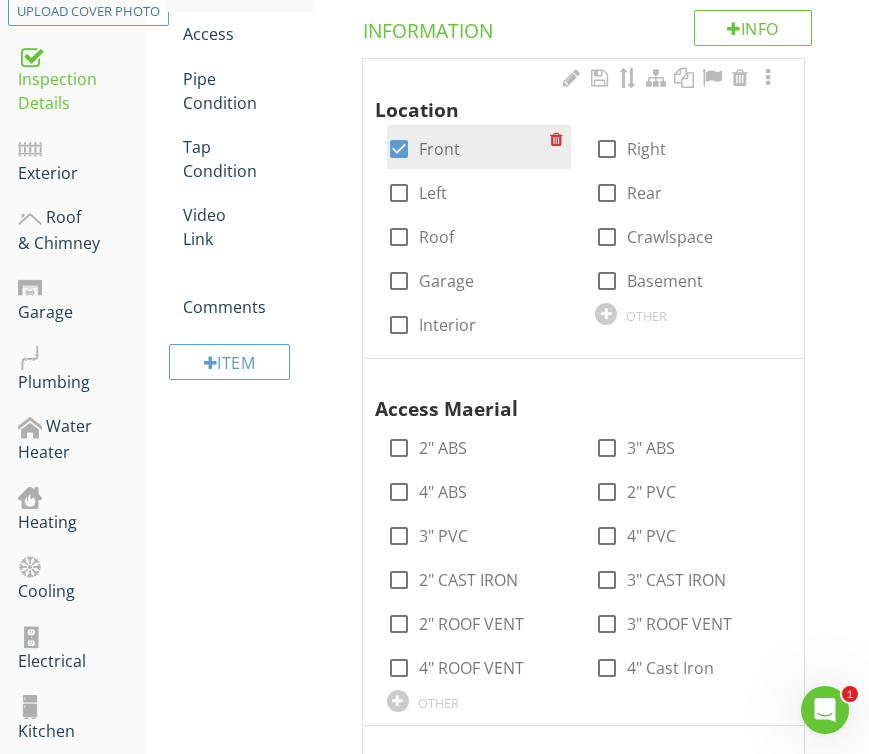 scroll, scrollTop: 399, scrollLeft: 0, axis: vertical 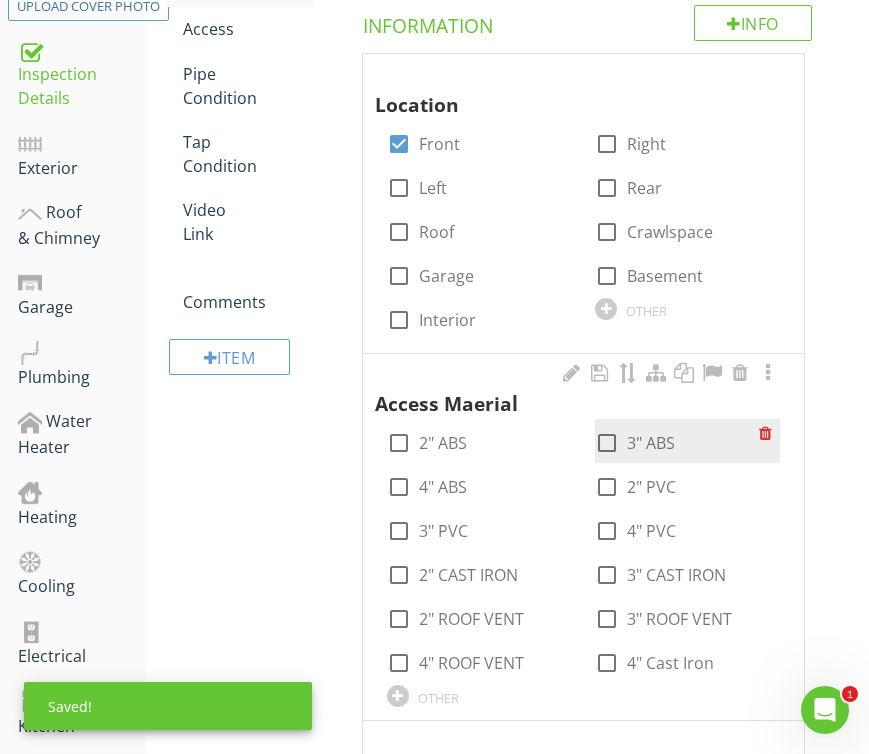 click on "3" ABS" at bounding box center [651, 443] 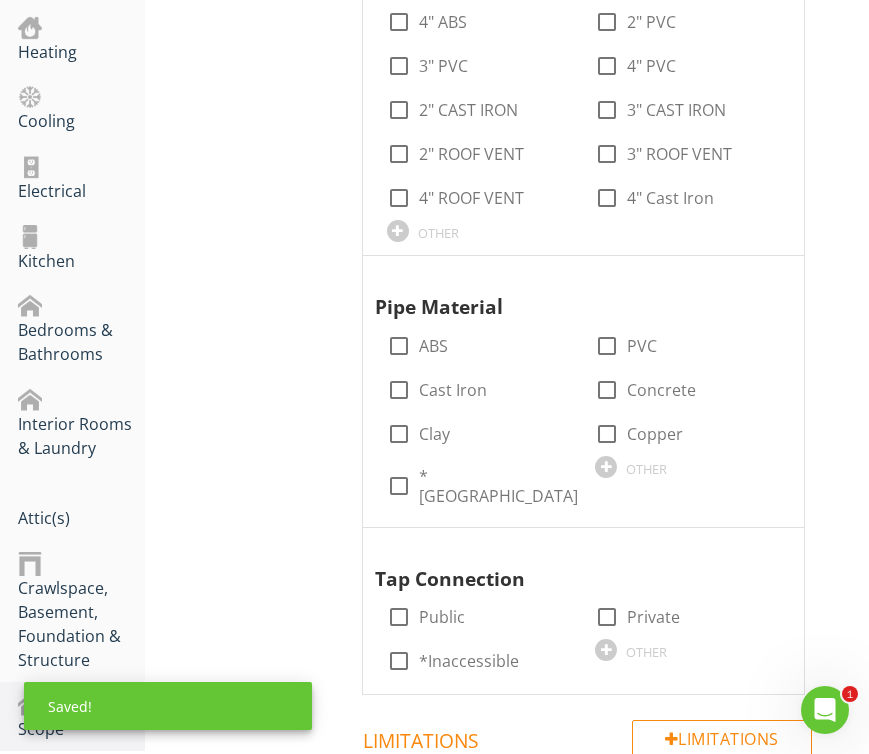 scroll, scrollTop: 874, scrollLeft: 0, axis: vertical 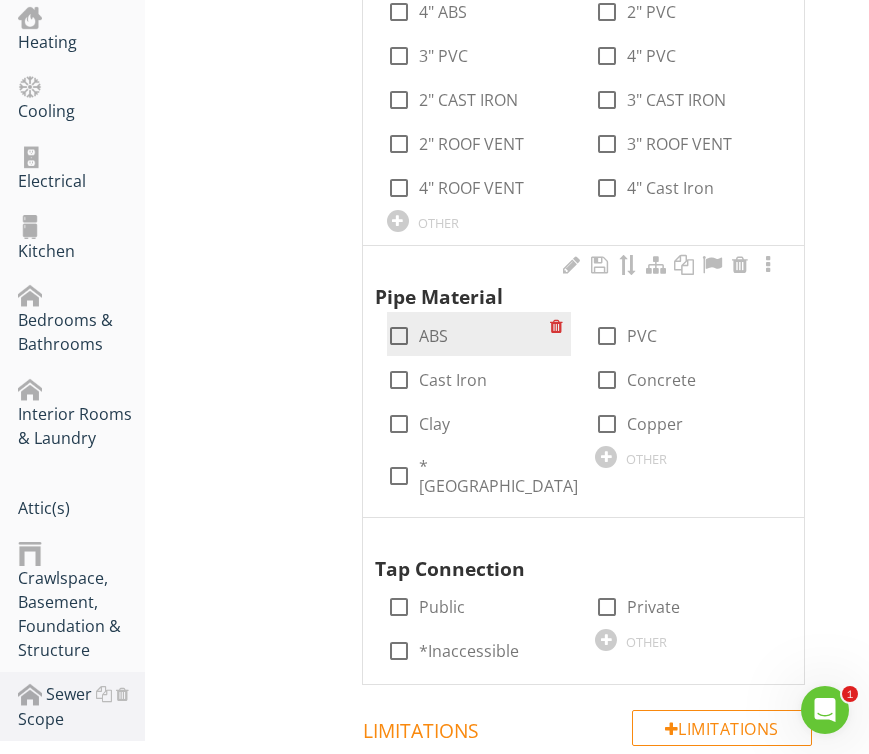 click on "ABS" at bounding box center [433, 336] 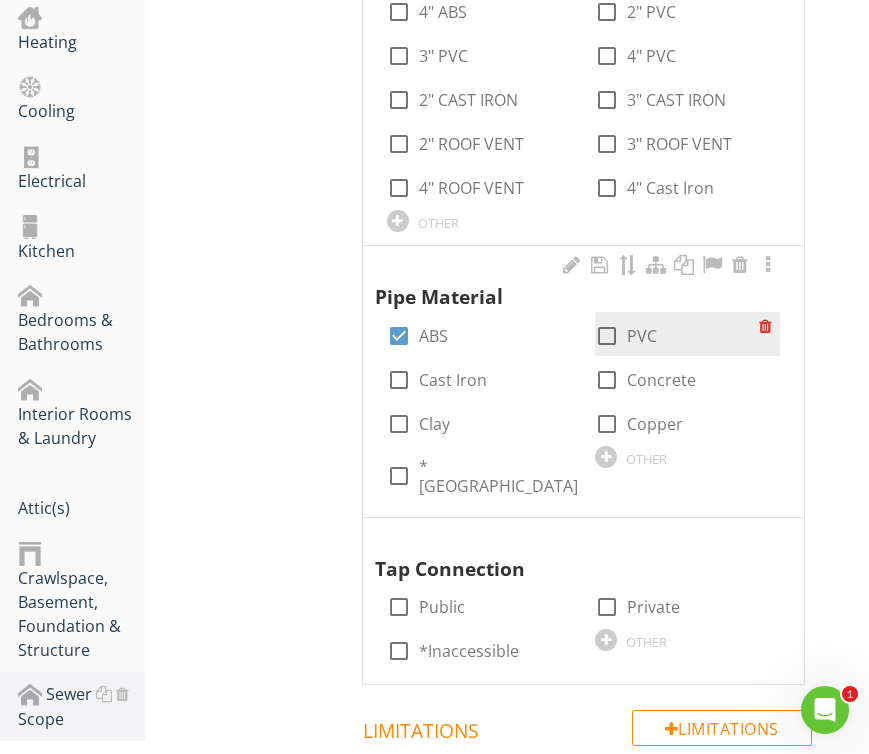 click on "PVC" at bounding box center (642, 336) 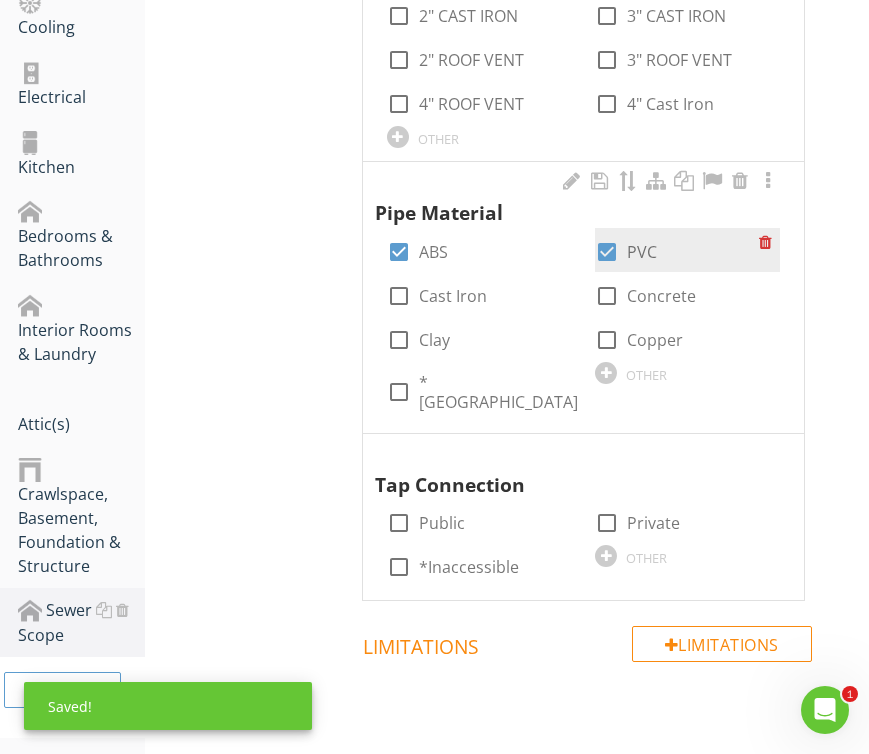 scroll, scrollTop: 1013, scrollLeft: 0, axis: vertical 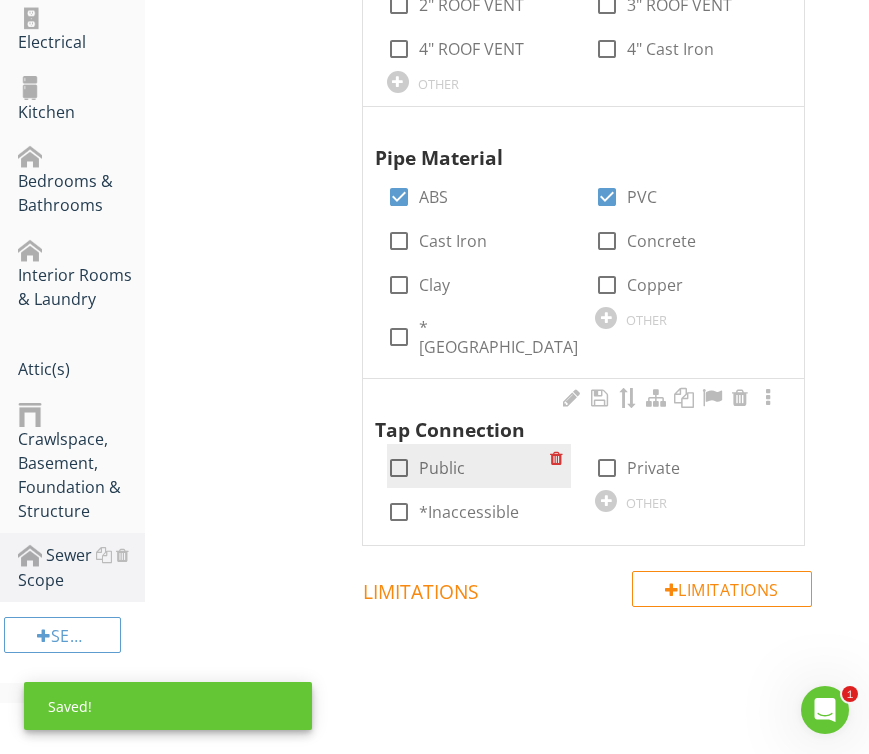 click on "Public" at bounding box center (442, 468) 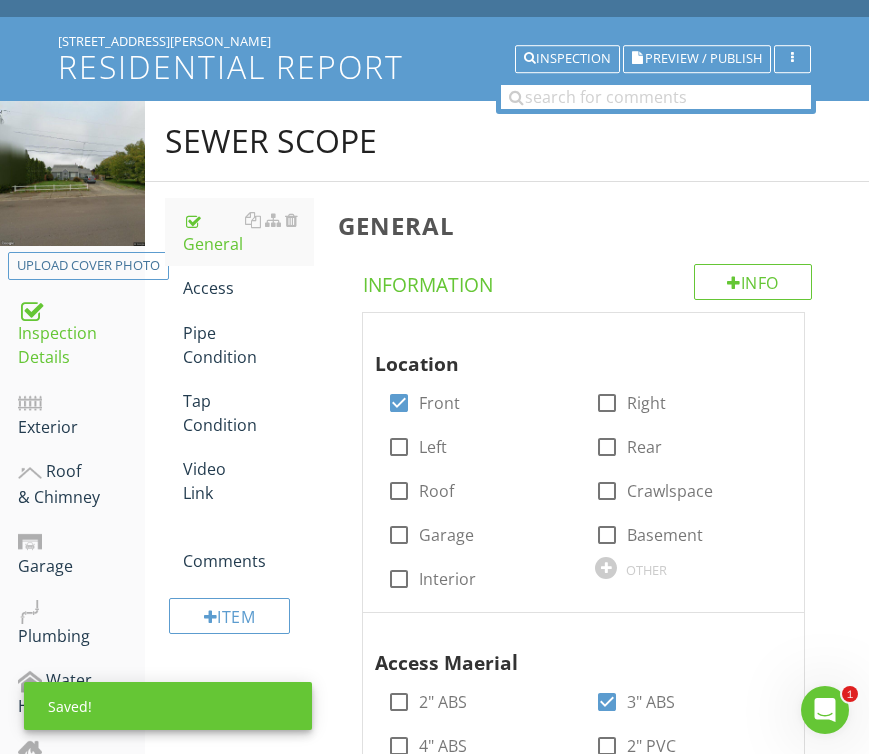 scroll, scrollTop: 138, scrollLeft: 0, axis: vertical 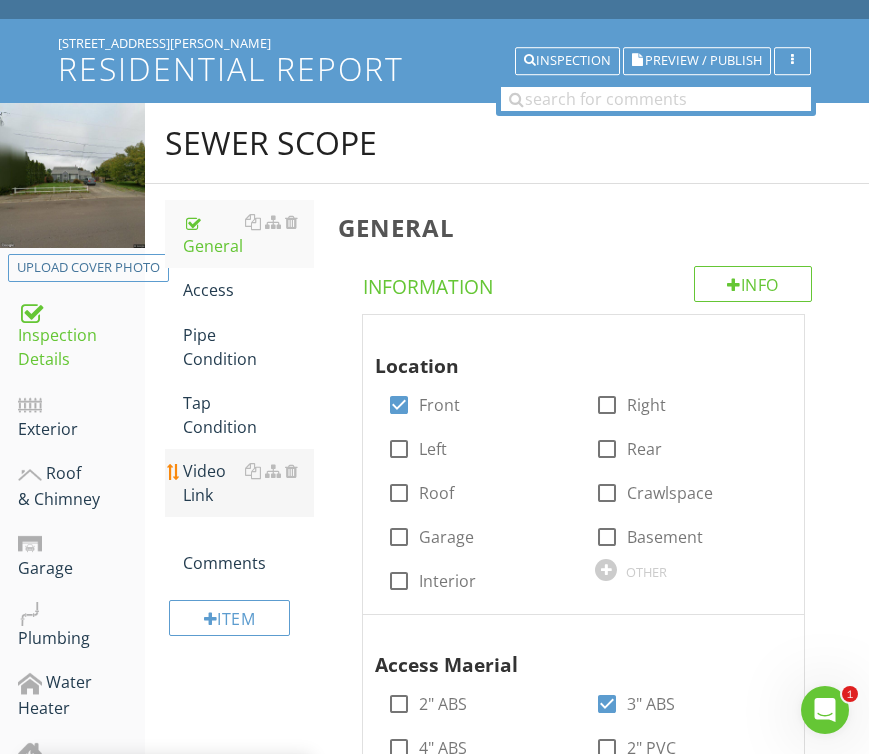 click on "Video Link" at bounding box center (248, 483) 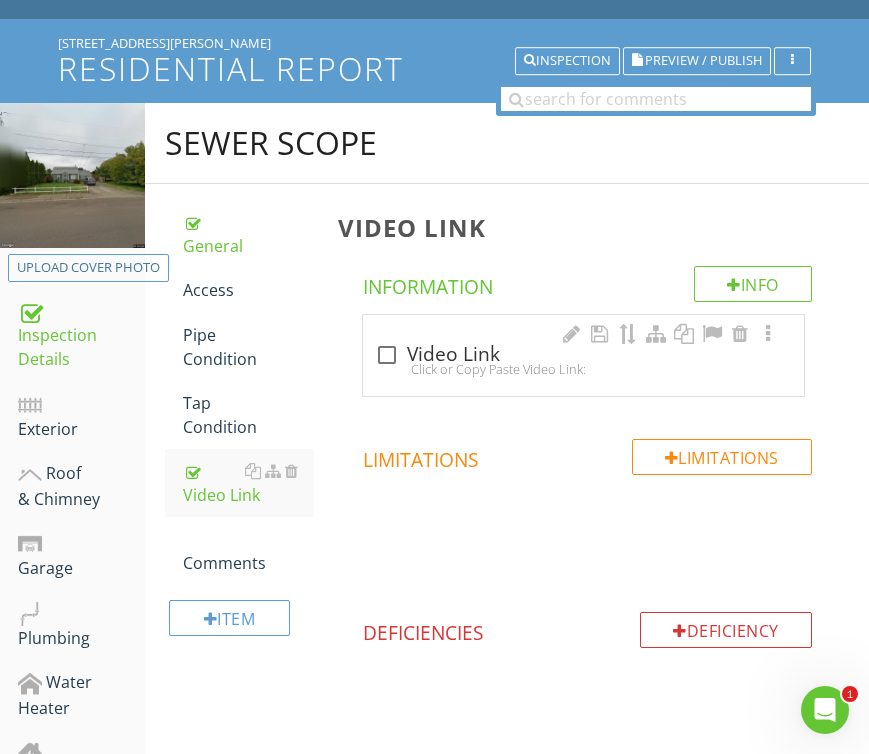 click on "check_box_outline_blank
Video Link
Click or Copy  Paste Video Link:" at bounding box center [583, 355] 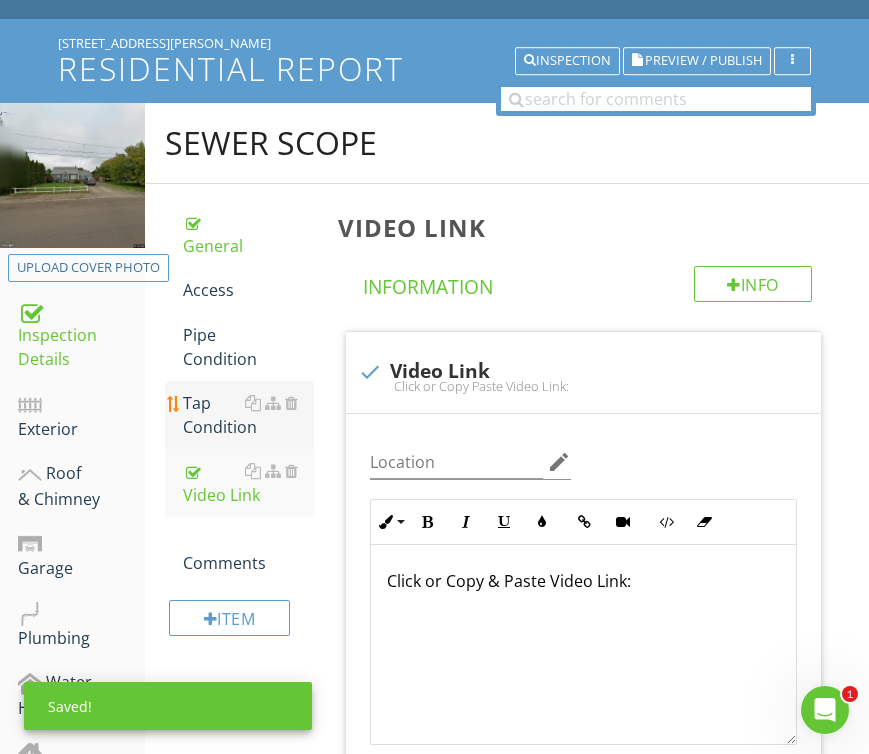 click on "Tap Condition" at bounding box center [248, 415] 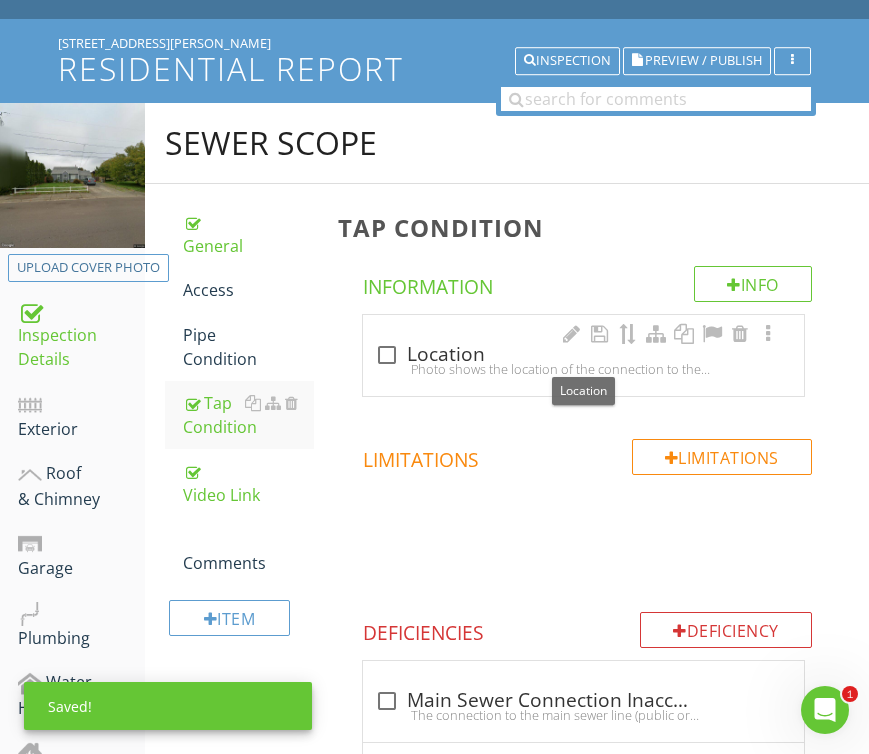 click on "check_box_outline_blank
Location" at bounding box center [583, 353] 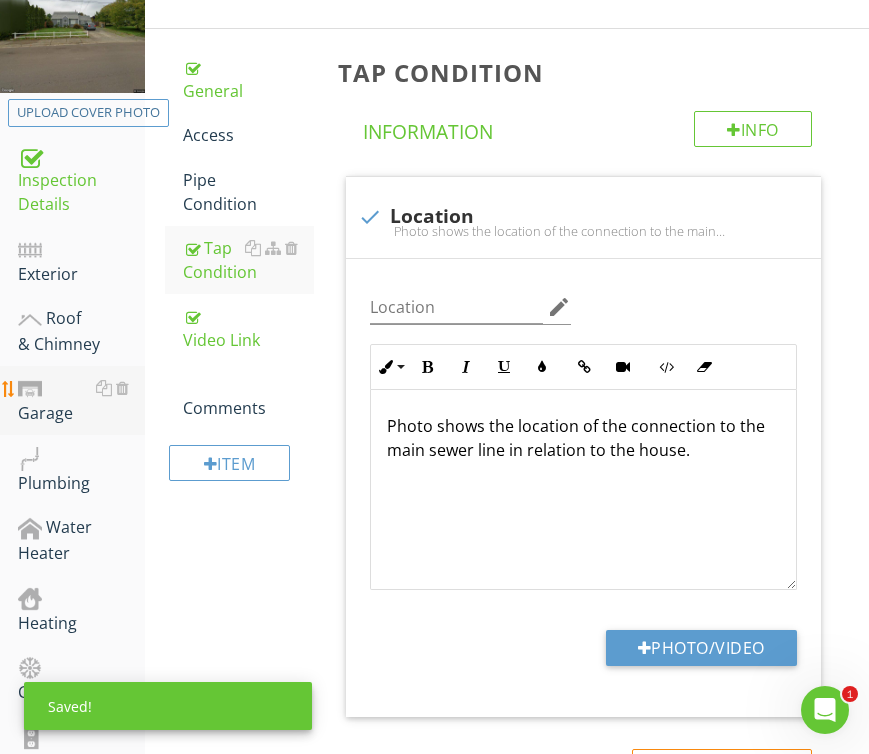 scroll, scrollTop: 297, scrollLeft: 0, axis: vertical 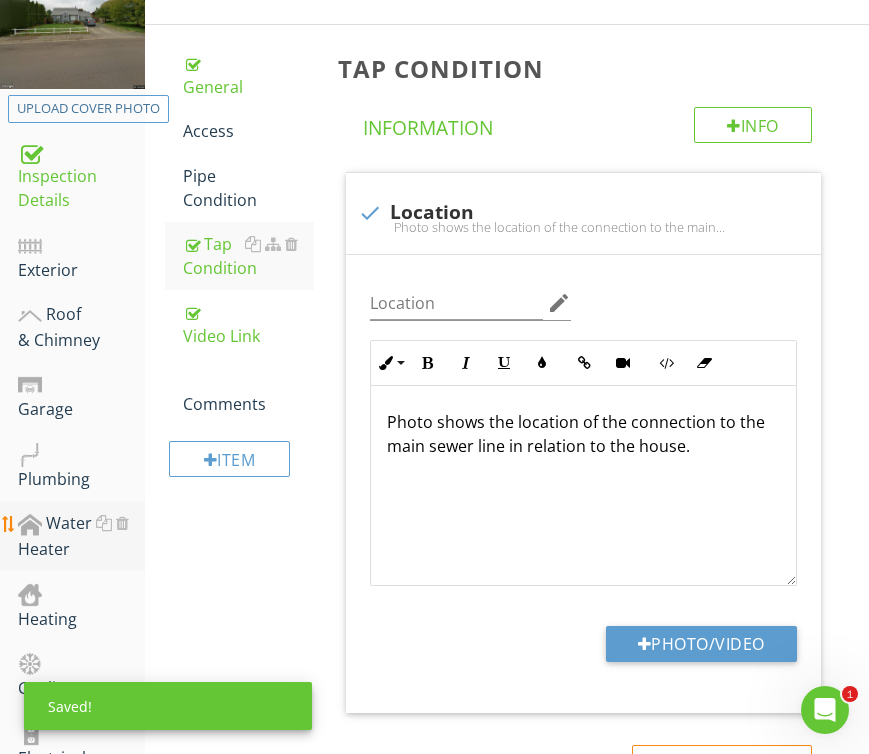 click on "Water Heater" at bounding box center [81, 536] 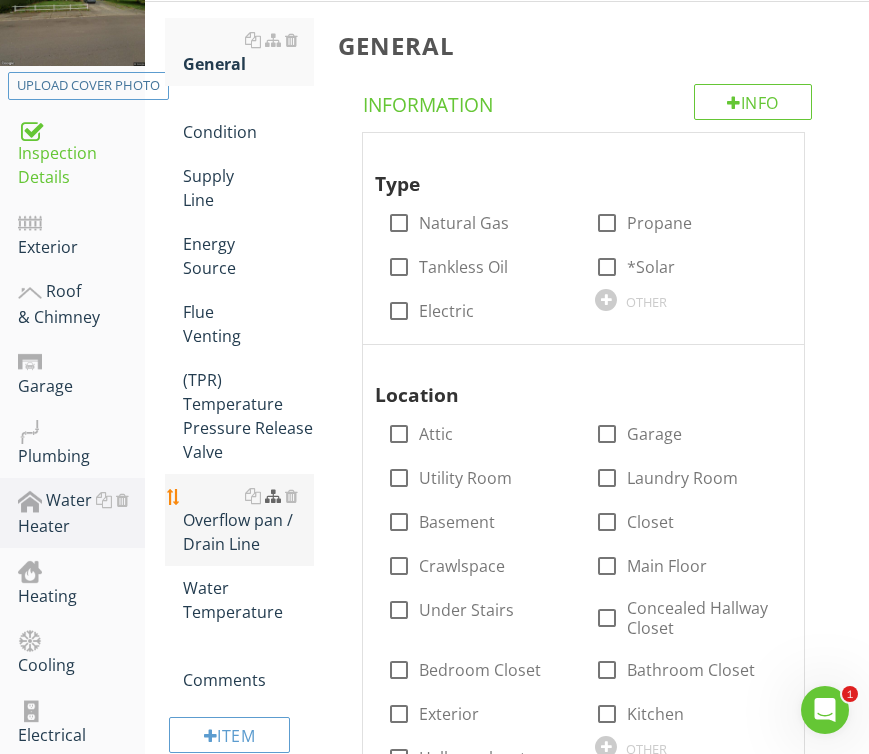 scroll, scrollTop: 316, scrollLeft: 0, axis: vertical 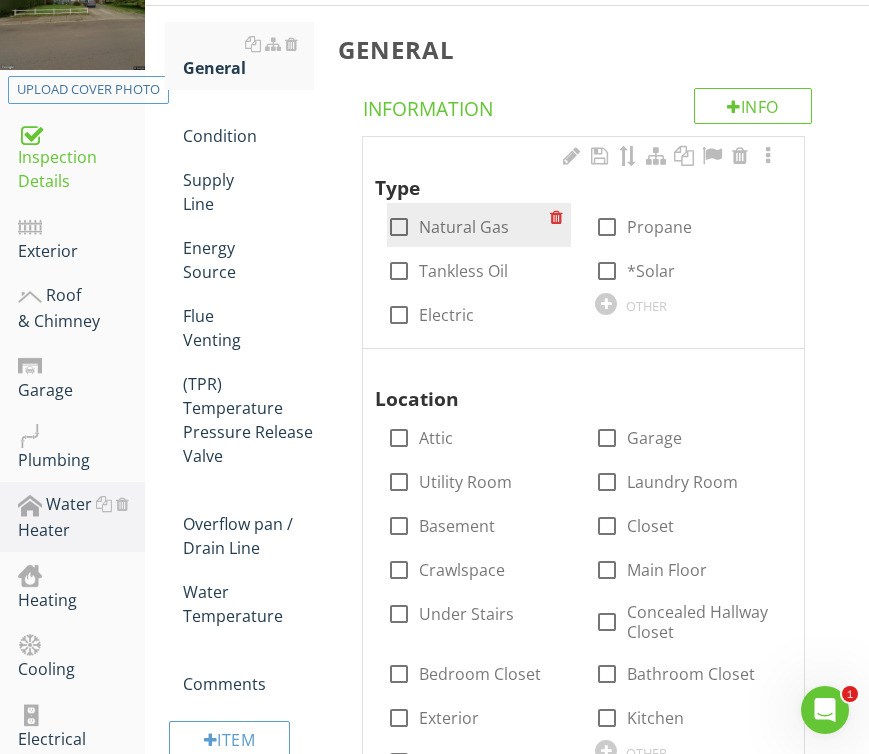 click on "Natural Gas" at bounding box center [464, 227] 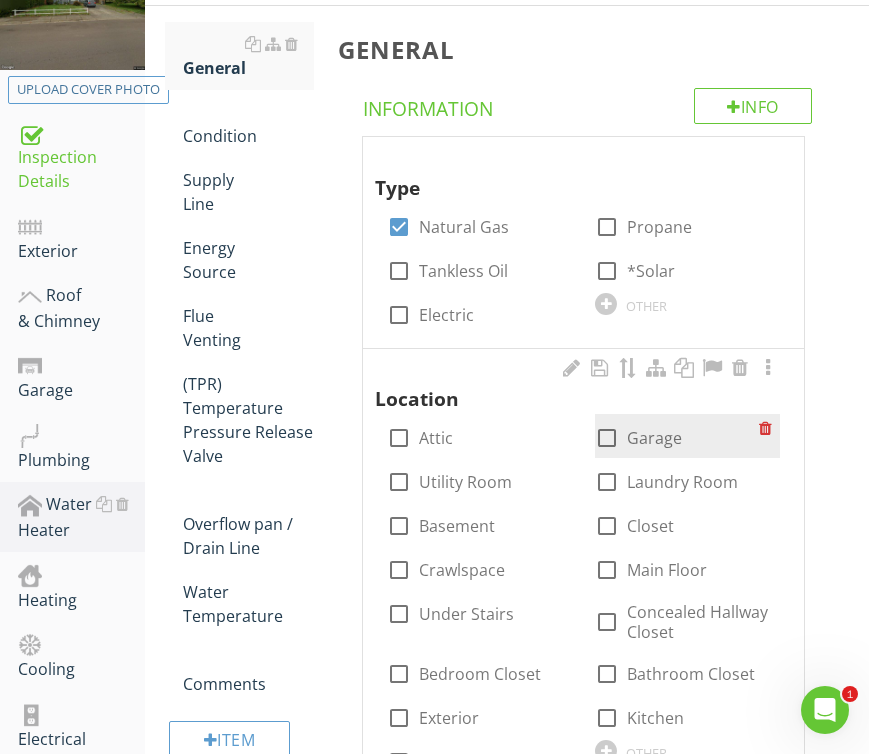click on "Garage" at bounding box center [654, 438] 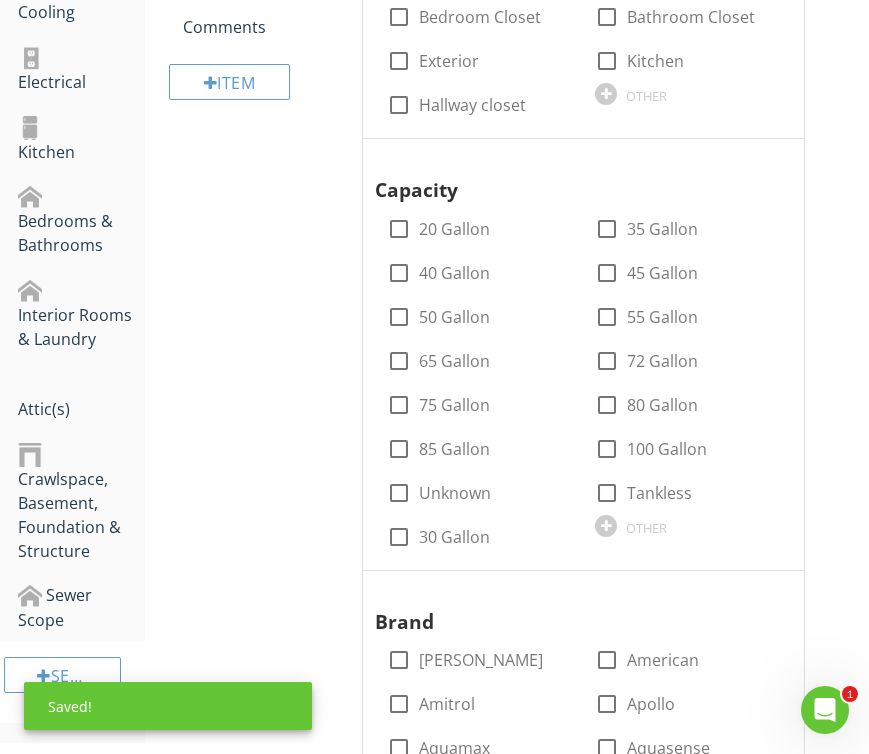 scroll, scrollTop: 976, scrollLeft: 0, axis: vertical 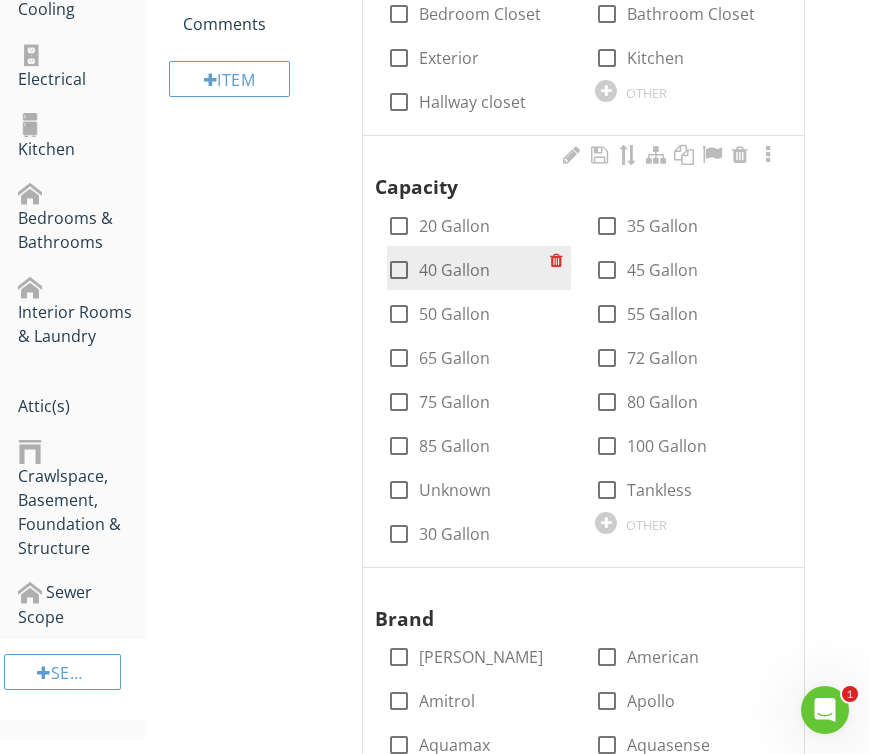 click on "40 Gallon" at bounding box center (454, 270) 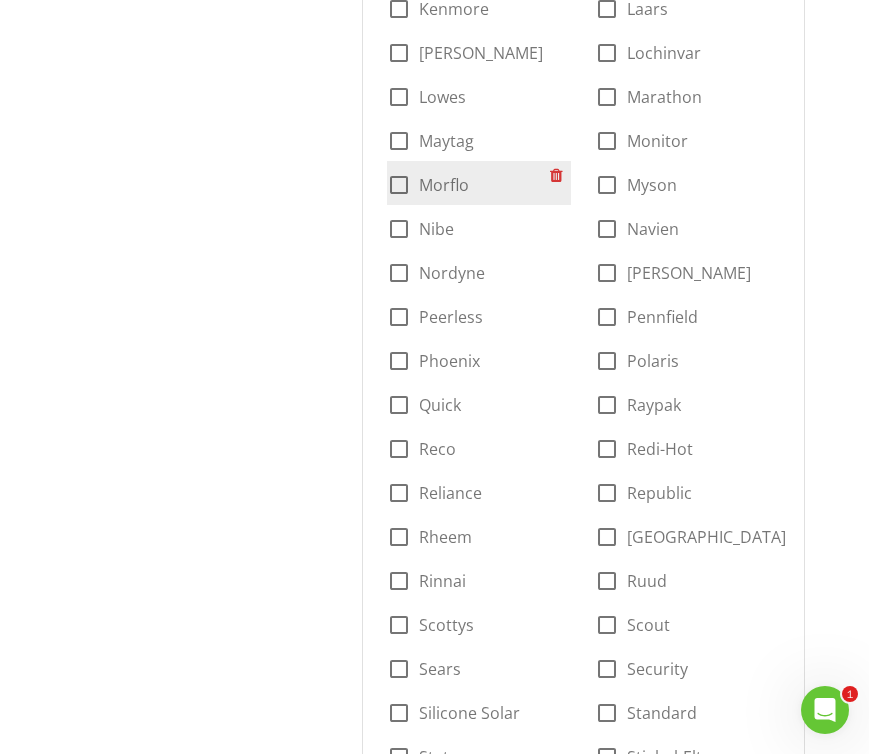 scroll, scrollTop: 2490, scrollLeft: 0, axis: vertical 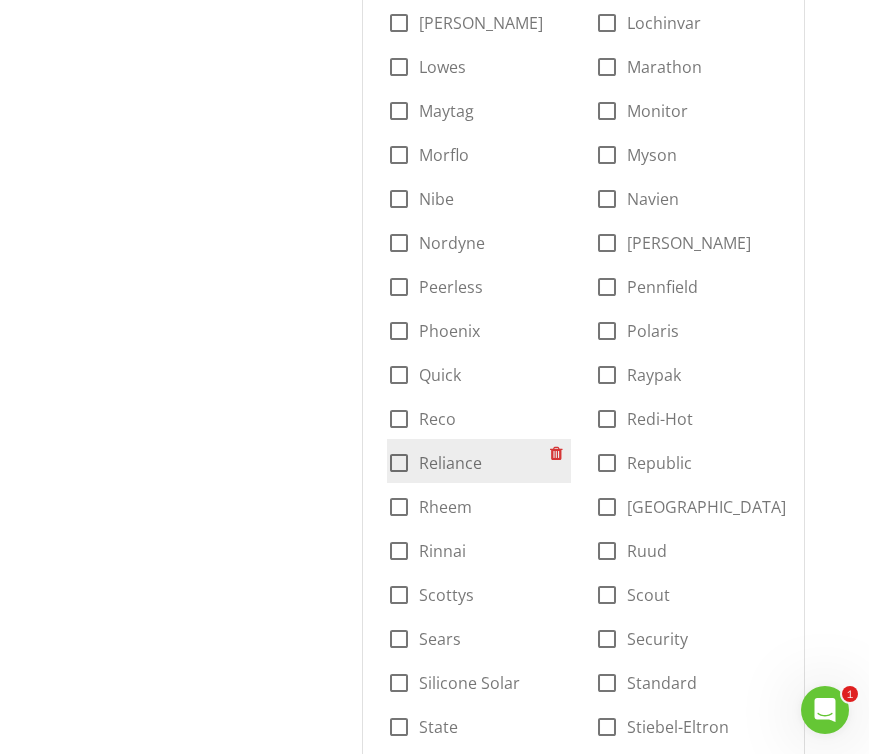 click on "Reliance" at bounding box center [450, 463] 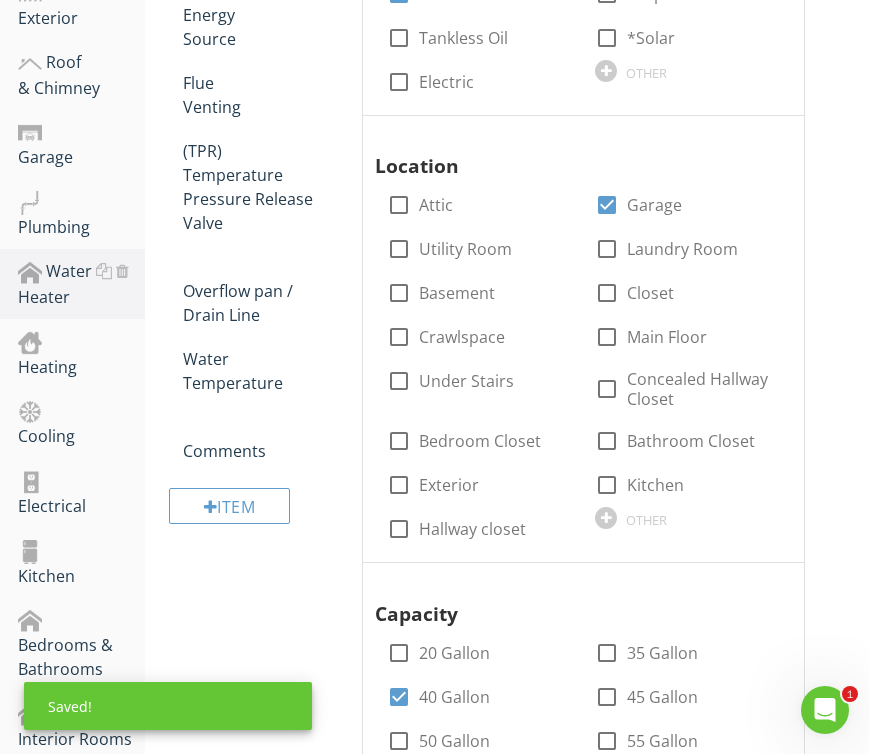 scroll, scrollTop: 554, scrollLeft: 0, axis: vertical 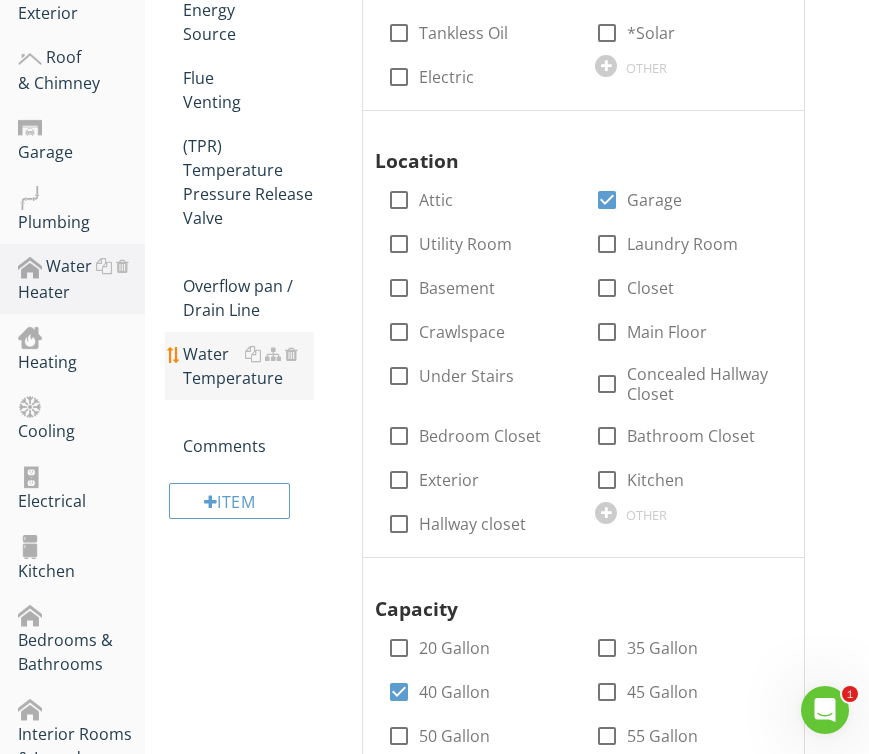 click on "Water Temperature" at bounding box center [248, 366] 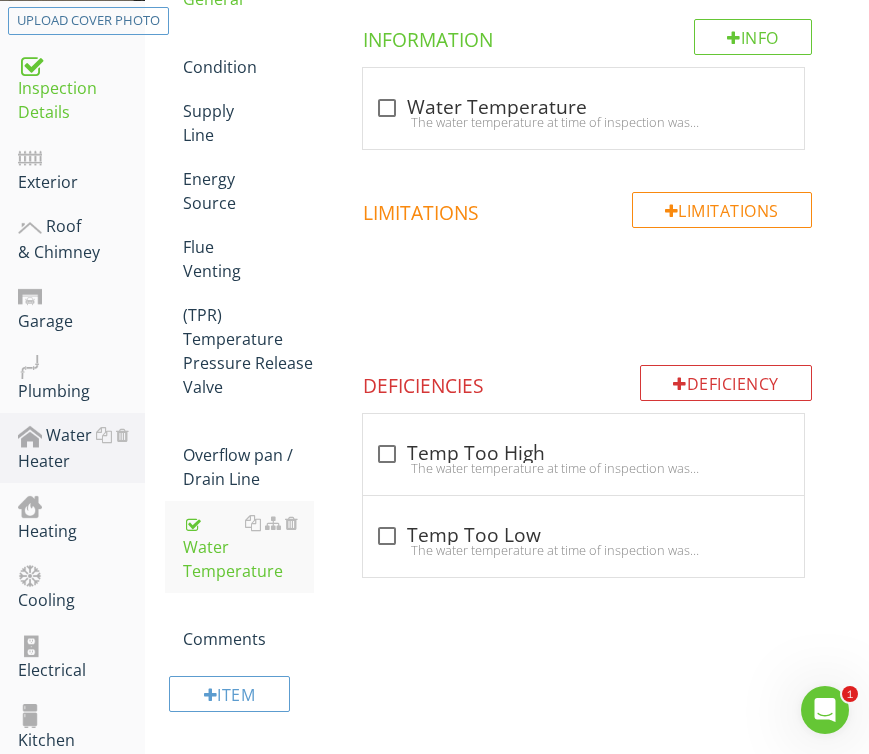 scroll, scrollTop: 387, scrollLeft: 0, axis: vertical 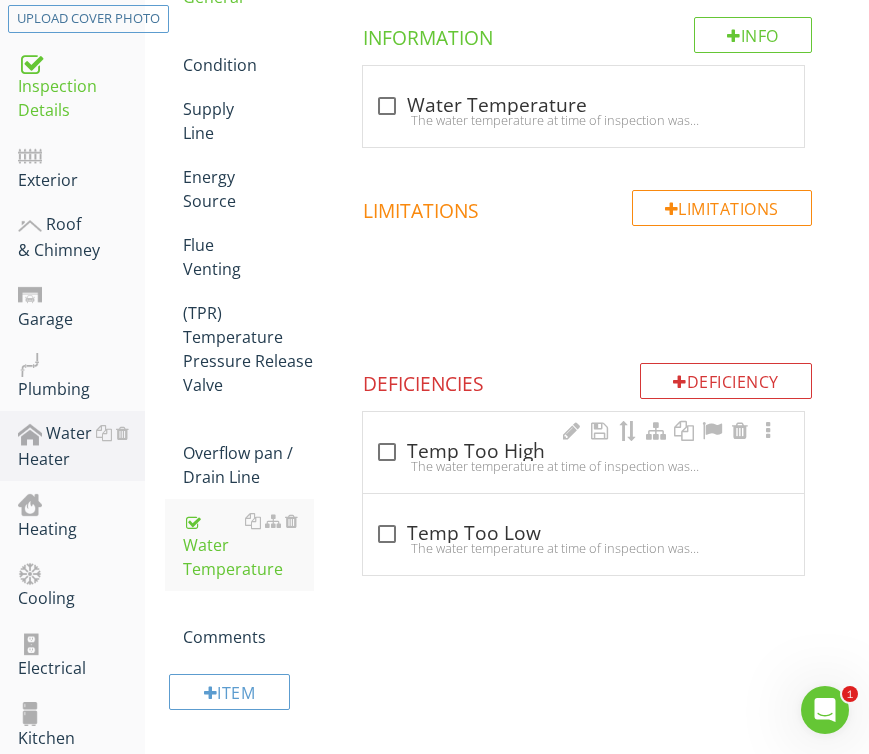 click on "check_box_outline_blank
Temp Too High
The water temperature at time of inspection was over 130 degrees fahrenheit, which is not within the normal operating range of 110 to 130 degrees. Recommend adjusting temperature to between 110 and 130 degrees for safety. The following temperatures will produce 2nd  3rd degree burns on adult skin; 150F about 1.5 seconds / 140F less than 5 seconds / 130F about 30 seconds / 120F more than 5 min." at bounding box center (583, 452) 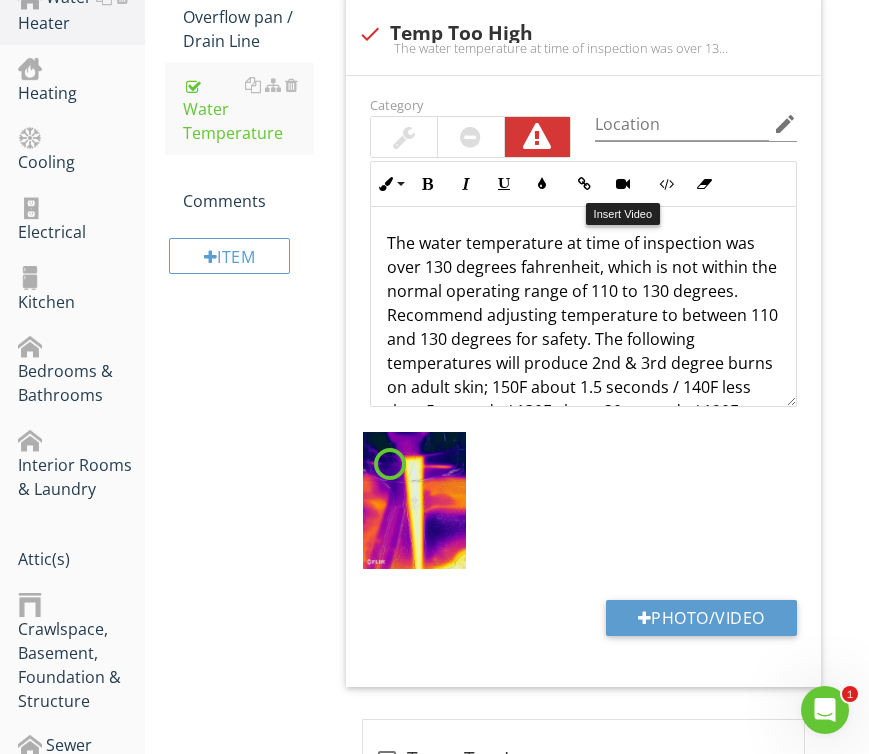 scroll, scrollTop: 824, scrollLeft: 0, axis: vertical 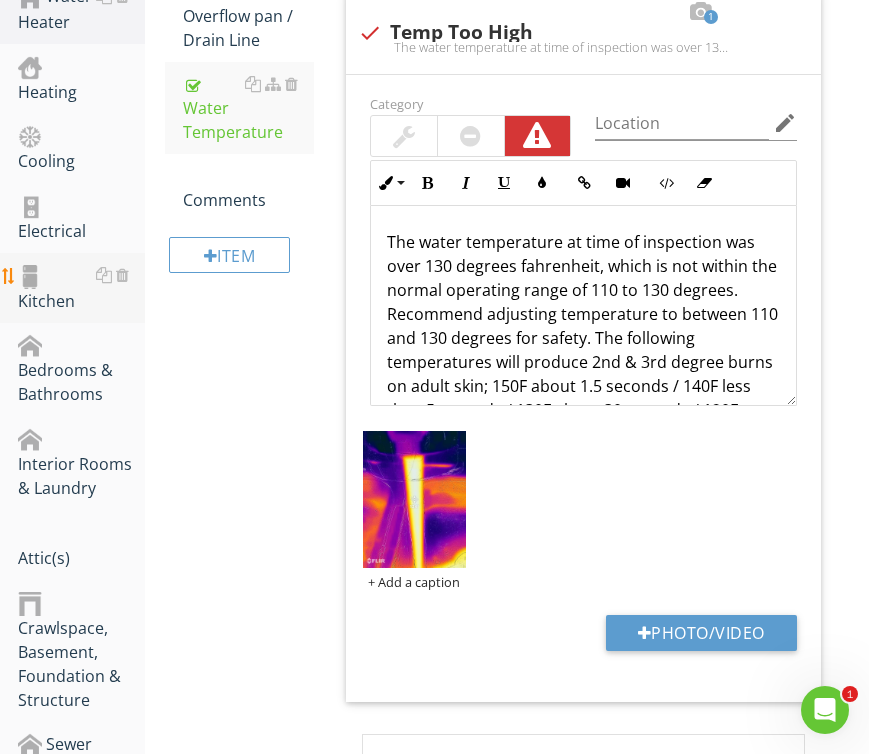 click on "Kitchen" at bounding box center [81, 288] 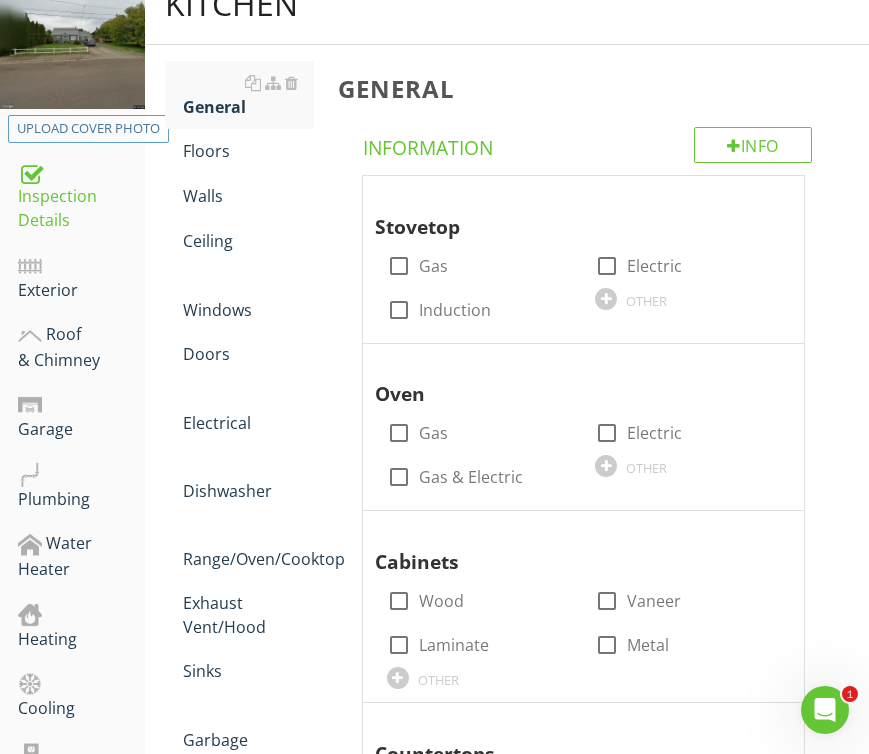 scroll, scrollTop: 288, scrollLeft: 0, axis: vertical 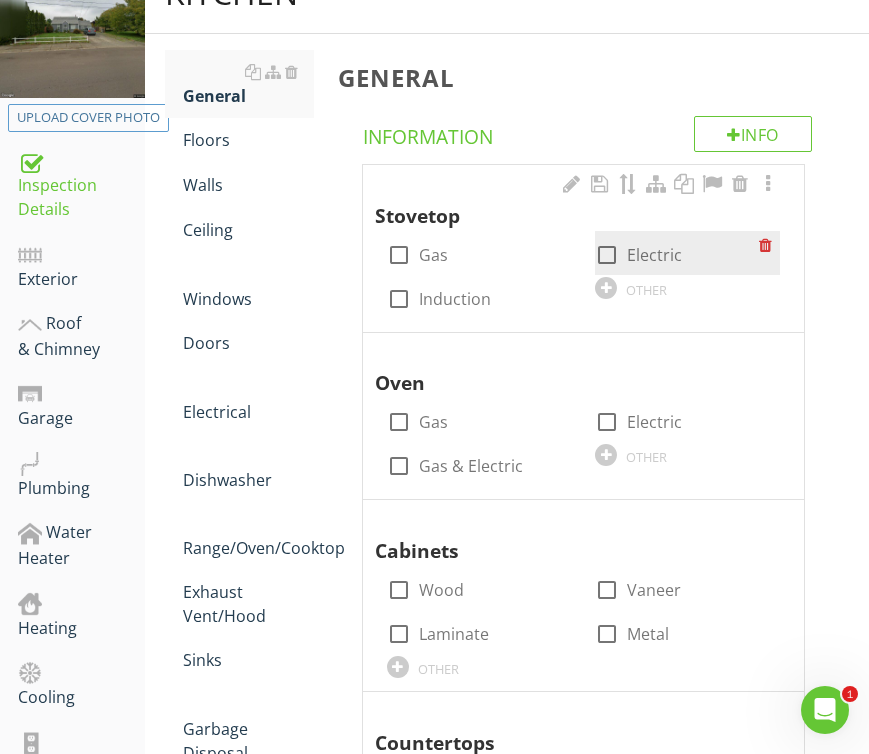 click on "Electric" at bounding box center [654, 255] 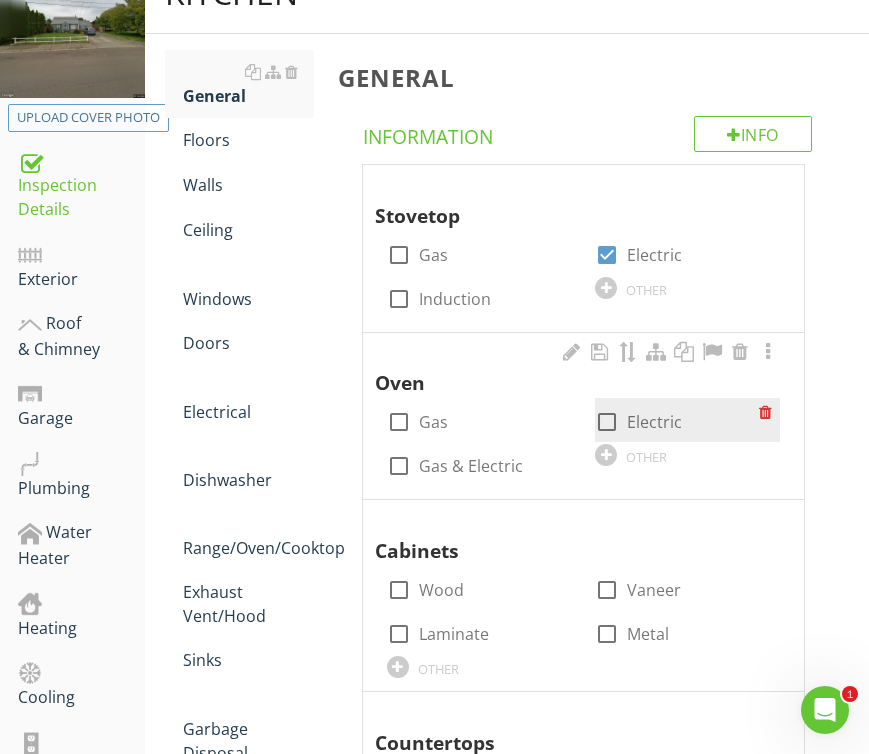 click on "Electric" at bounding box center (654, 422) 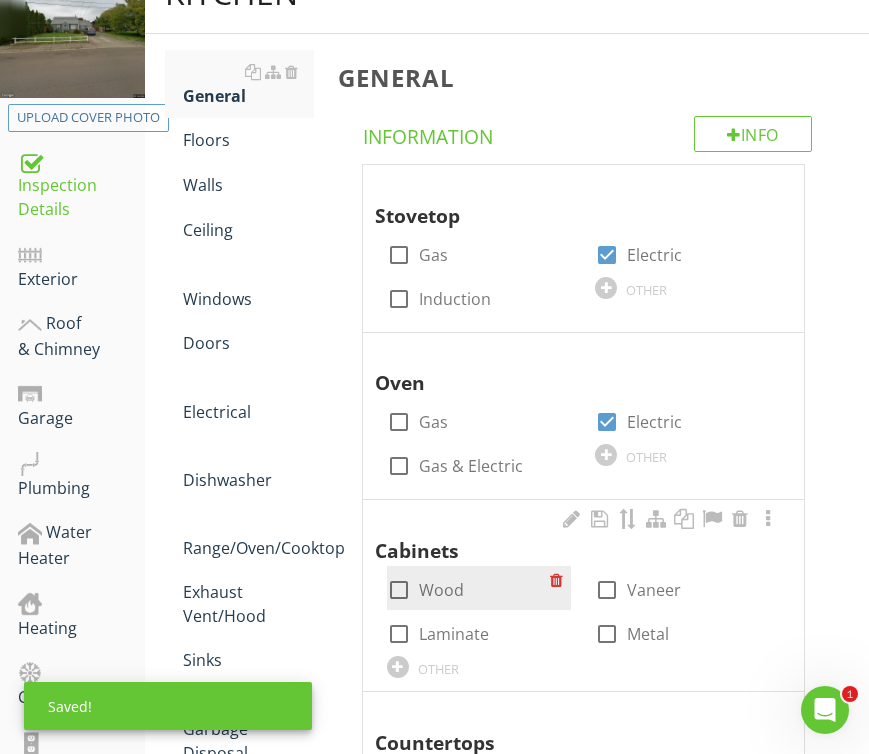click on "Wood" at bounding box center [441, 590] 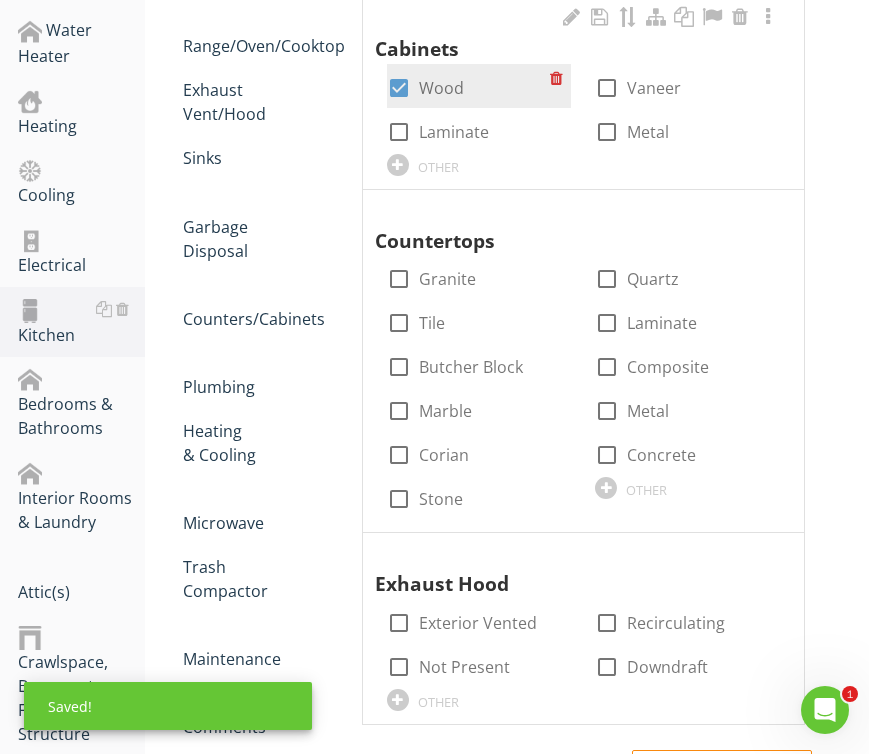 scroll, scrollTop: 792, scrollLeft: 0, axis: vertical 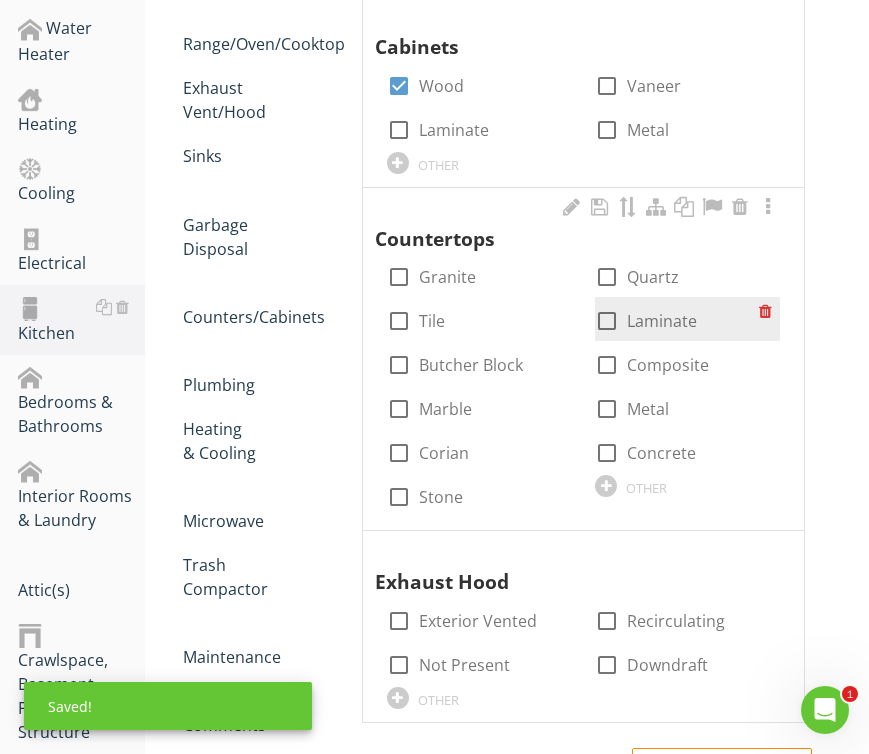 click on "Laminate" at bounding box center [662, 321] 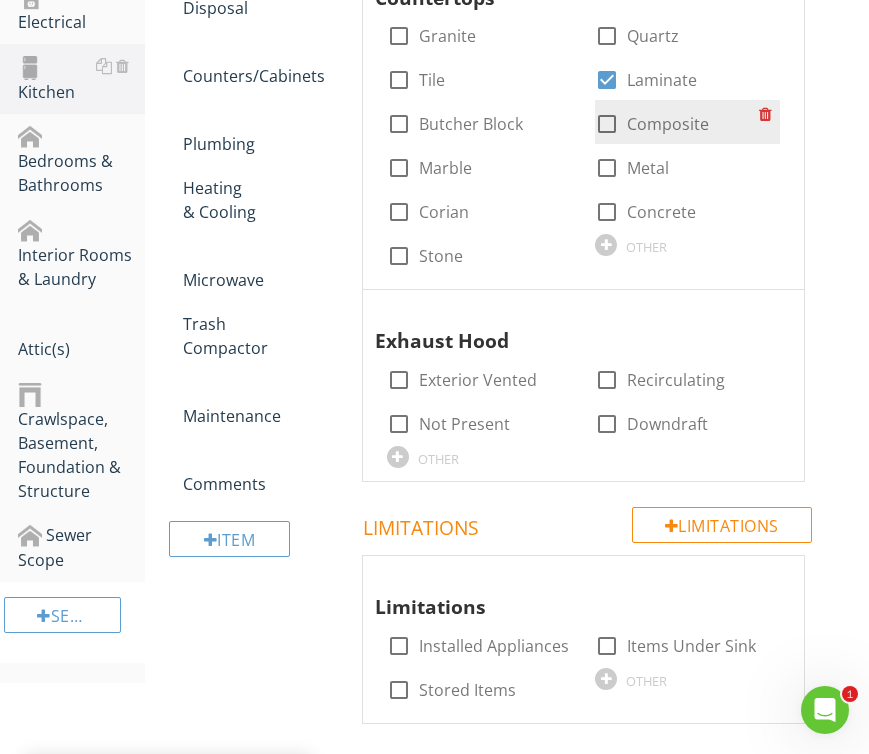 scroll, scrollTop: 1053, scrollLeft: 0, axis: vertical 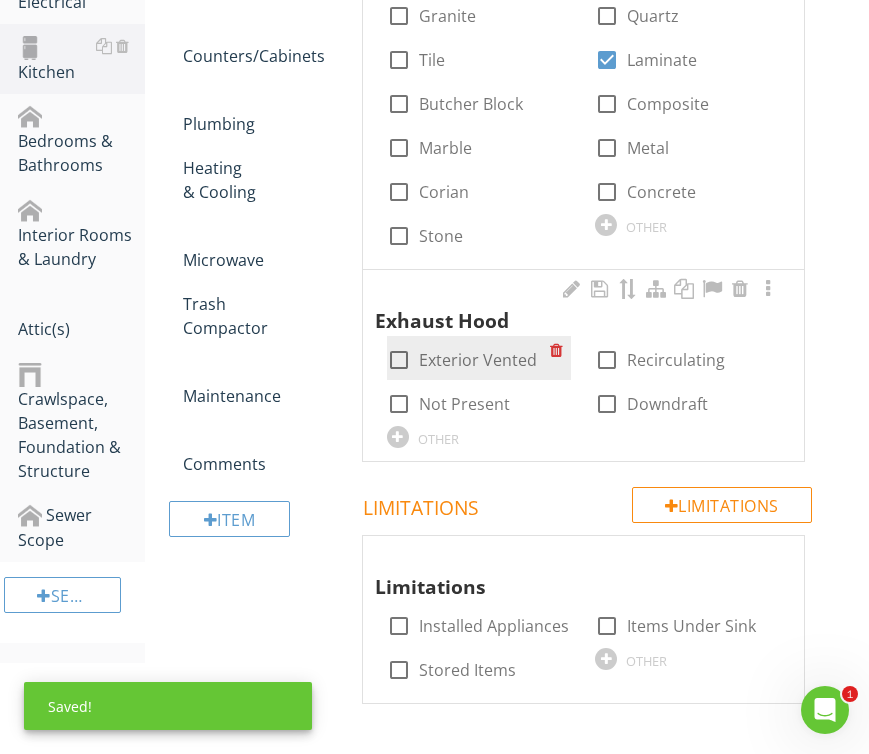 click on "Exterior Vented" at bounding box center [478, 360] 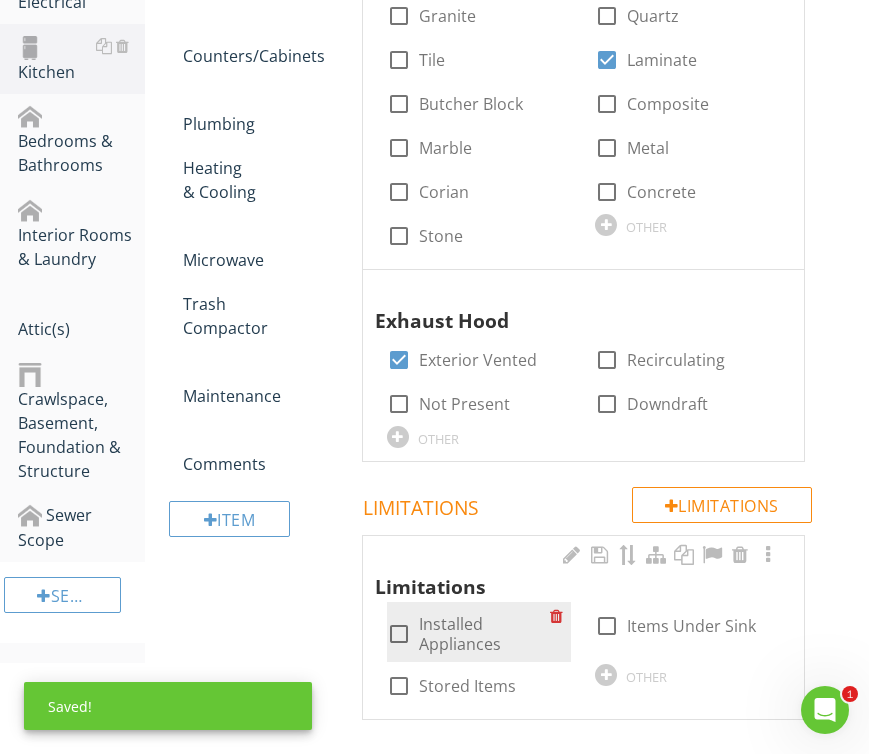 click on "Installed Appliances" at bounding box center [485, 634] 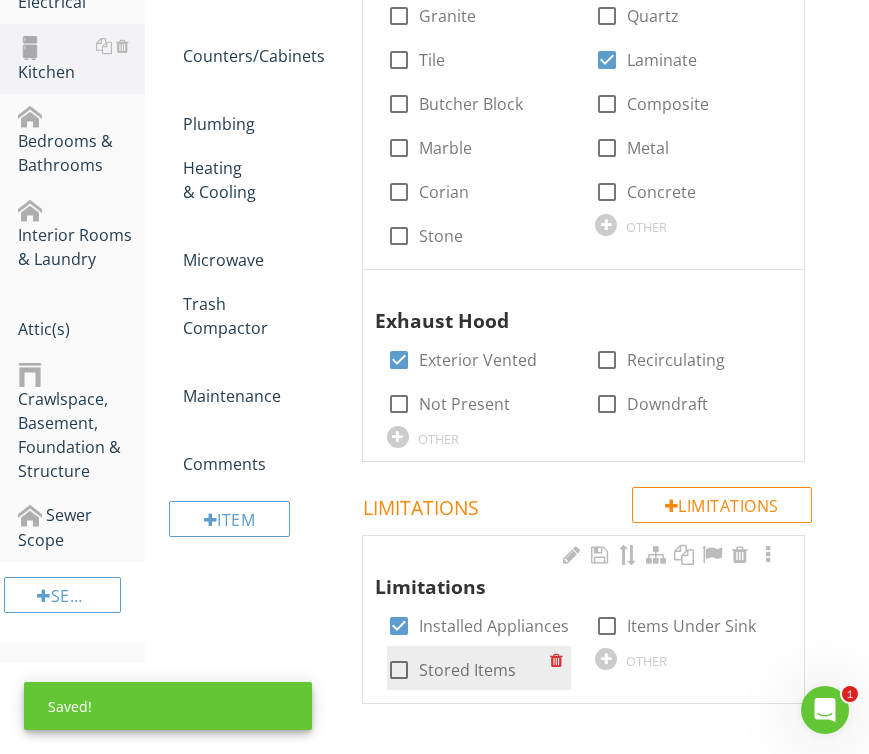 click on "Stored Items" at bounding box center [467, 670] 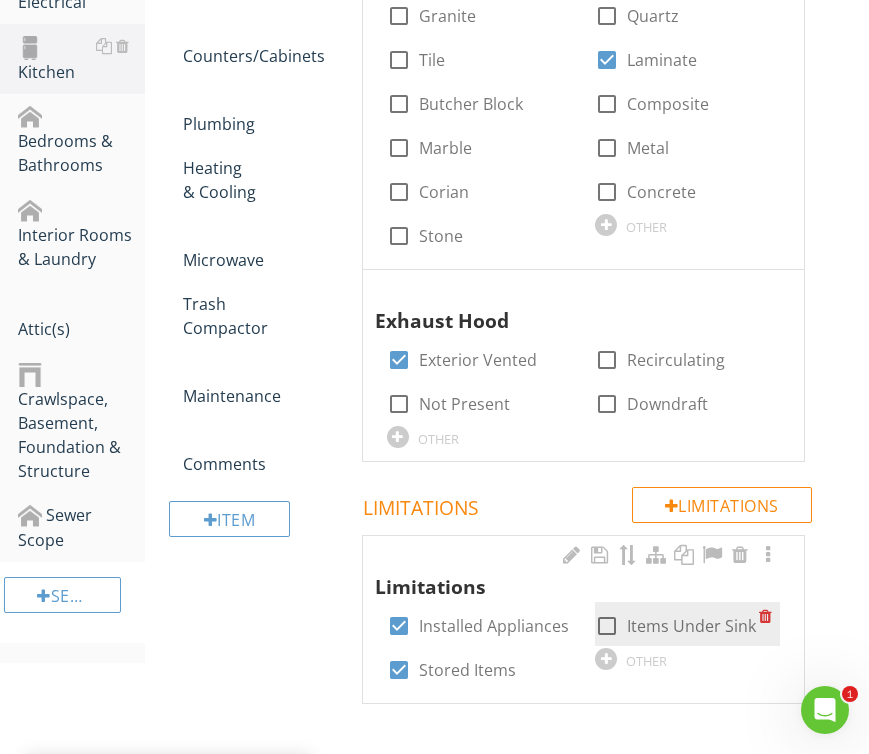 click on "Items Under Sink" at bounding box center (691, 626) 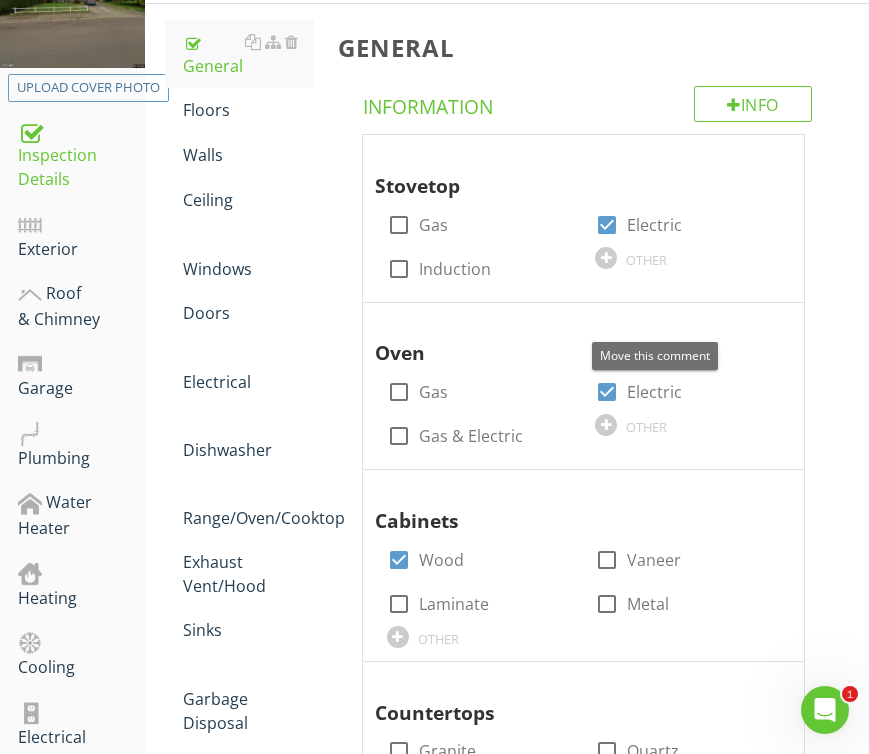 scroll, scrollTop: 316, scrollLeft: 0, axis: vertical 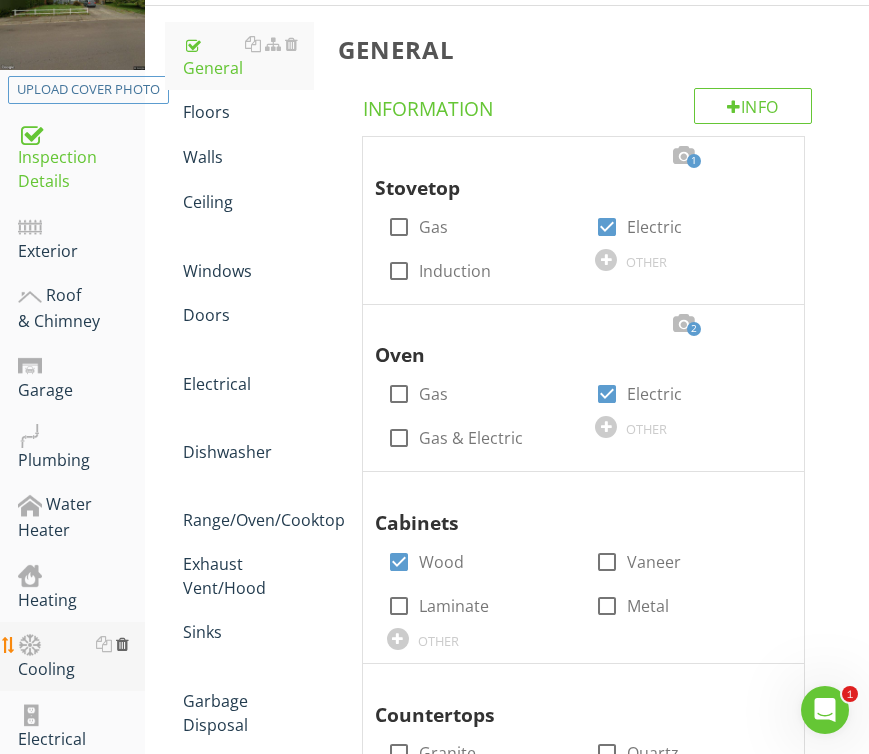 click at bounding box center [122, 644] 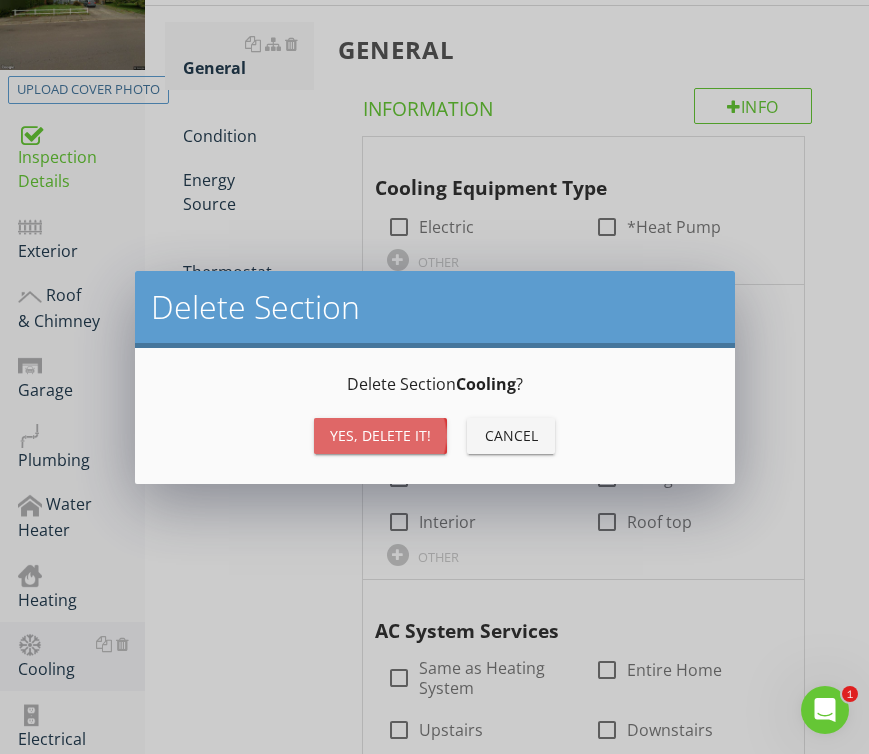 click on "Yes, Delete it!" at bounding box center [380, 435] 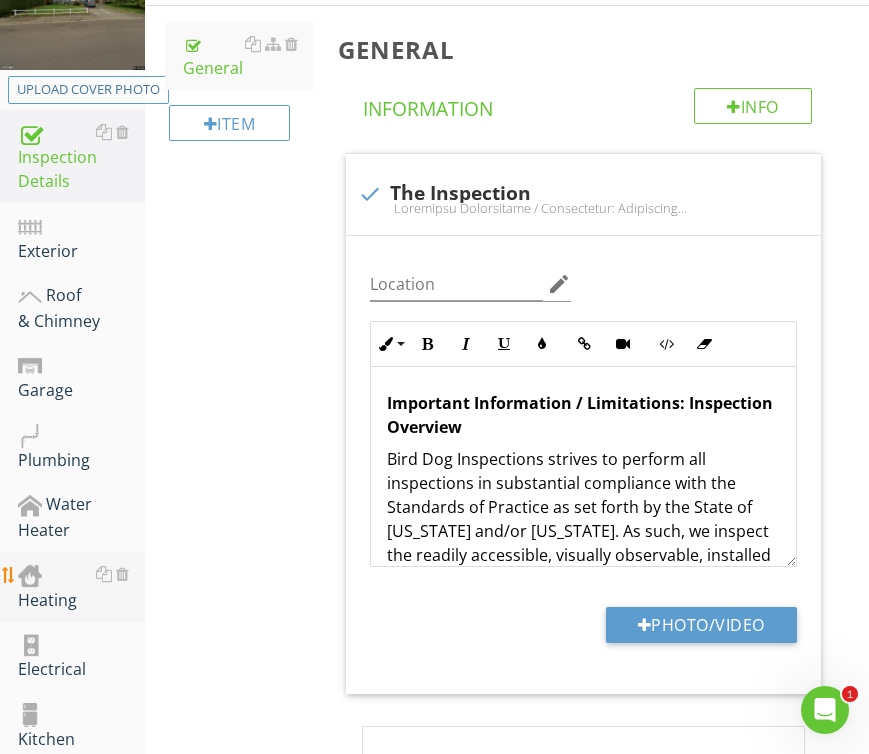 click on "Heating" at bounding box center (81, 587) 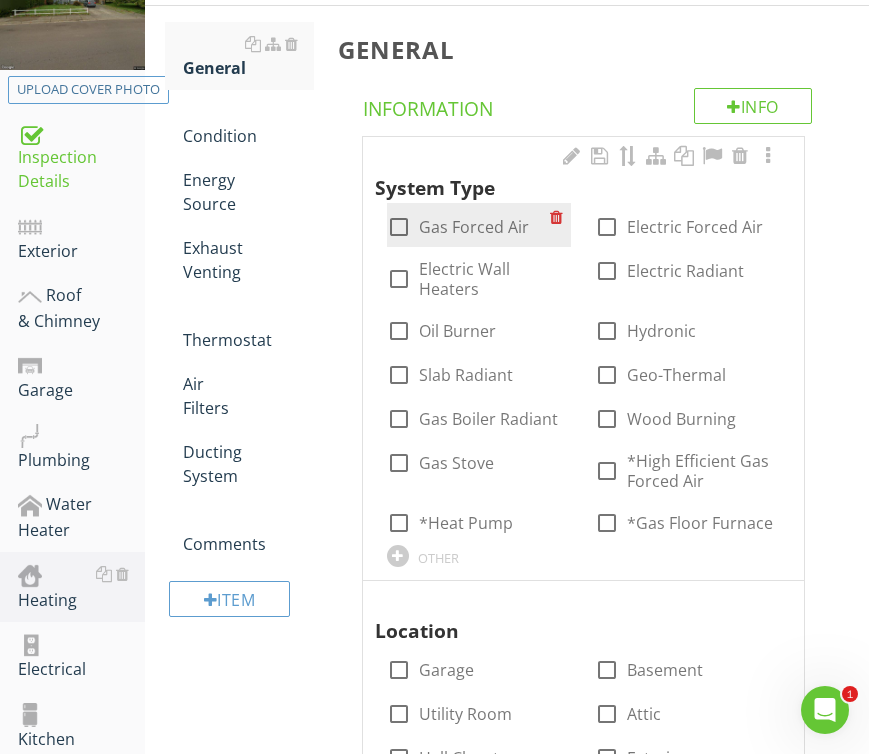 click on "Gas Forced Air" at bounding box center (474, 227) 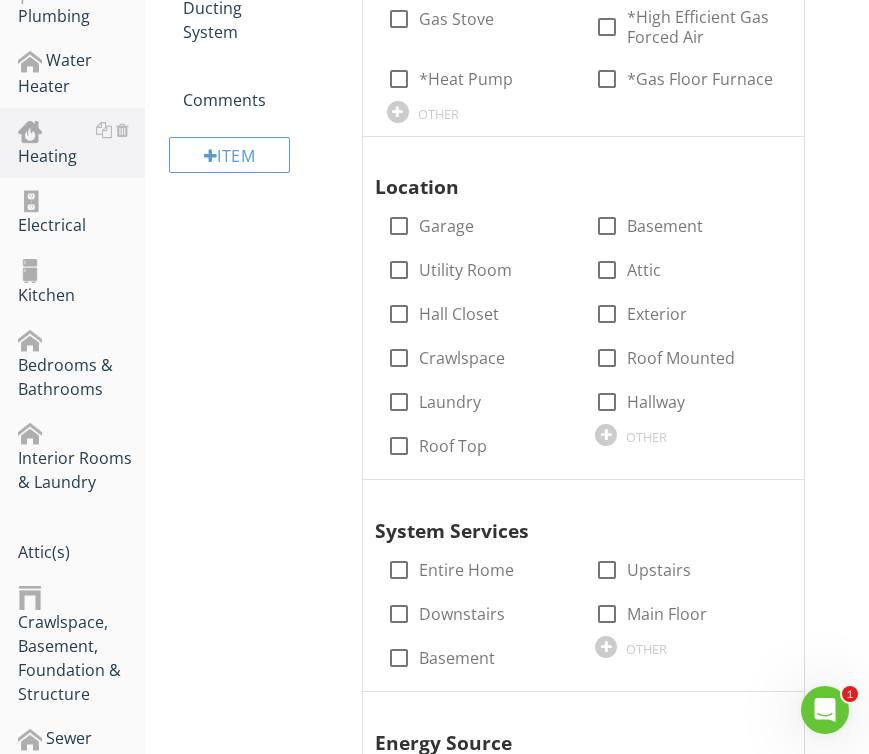 scroll, scrollTop: 763, scrollLeft: 0, axis: vertical 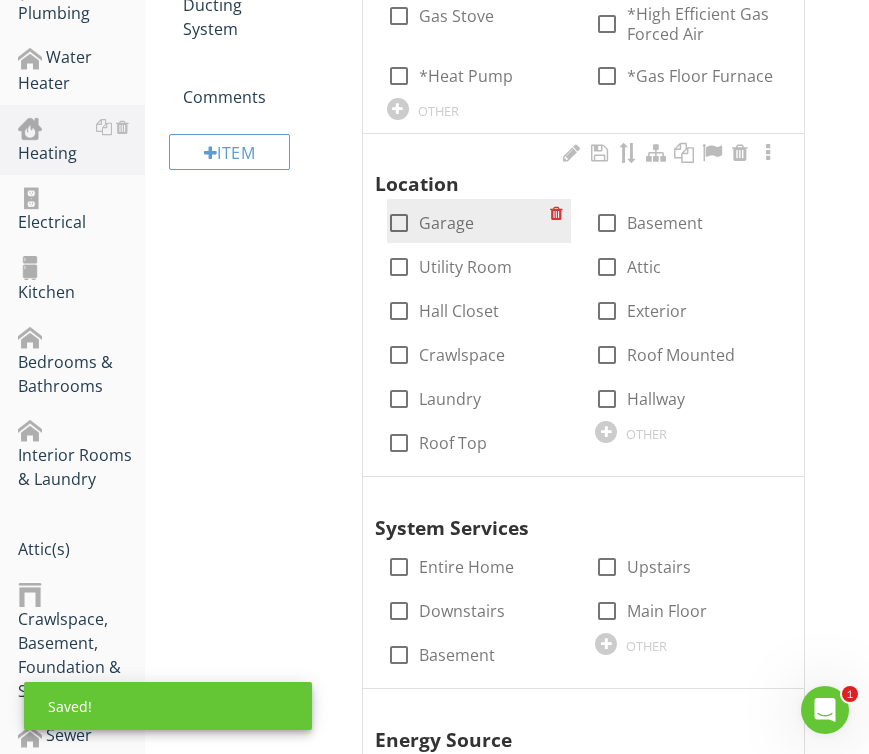 click on "Garage" at bounding box center [446, 223] 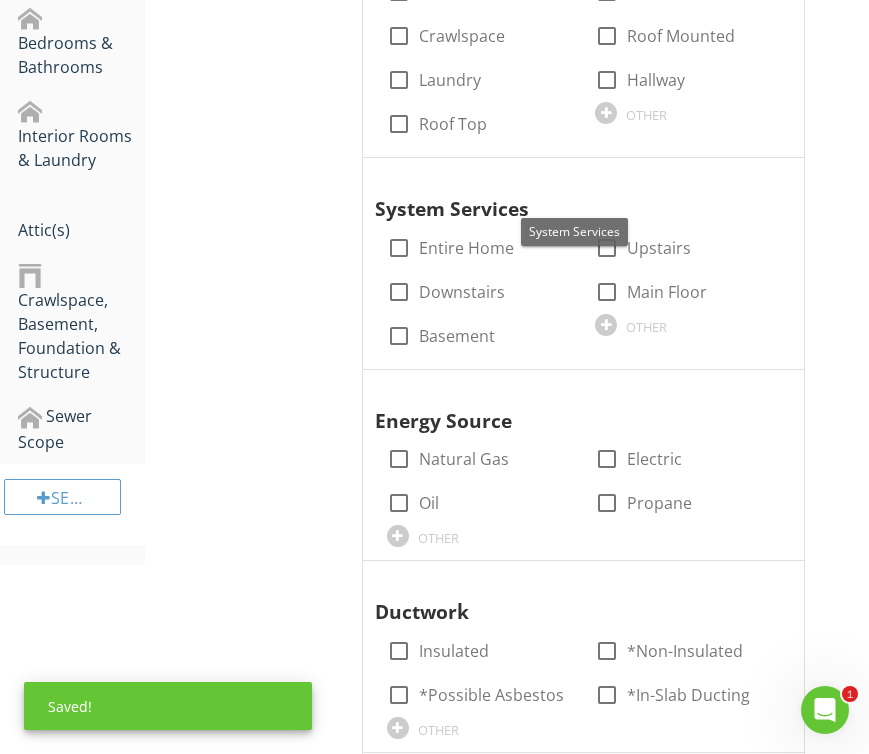 scroll, scrollTop: 1083, scrollLeft: 0, axis: vertical 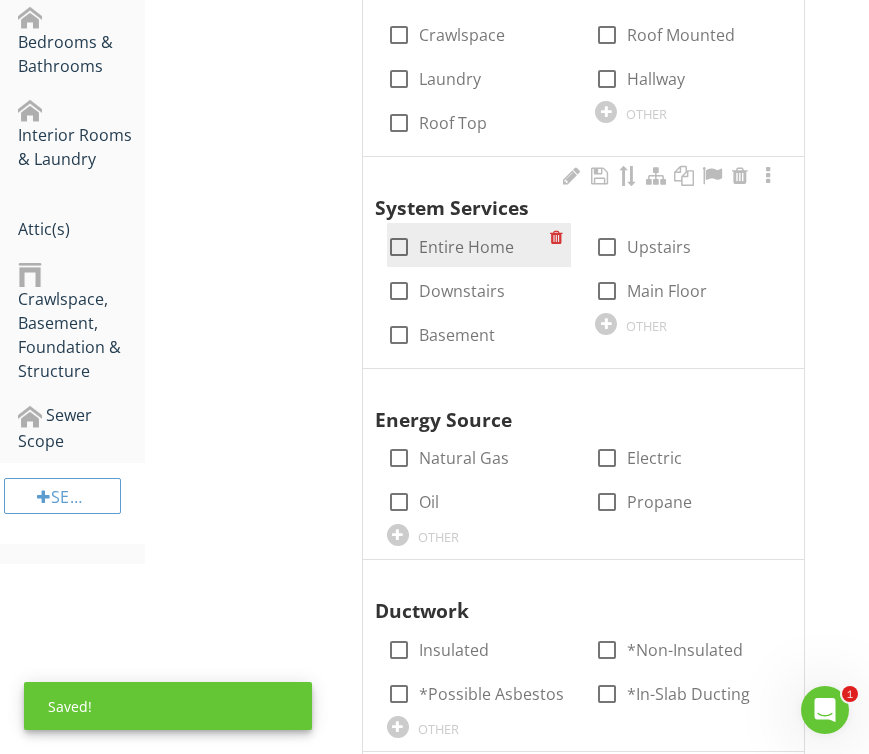 click on "Entire Home" at bounding box center [466, 247] 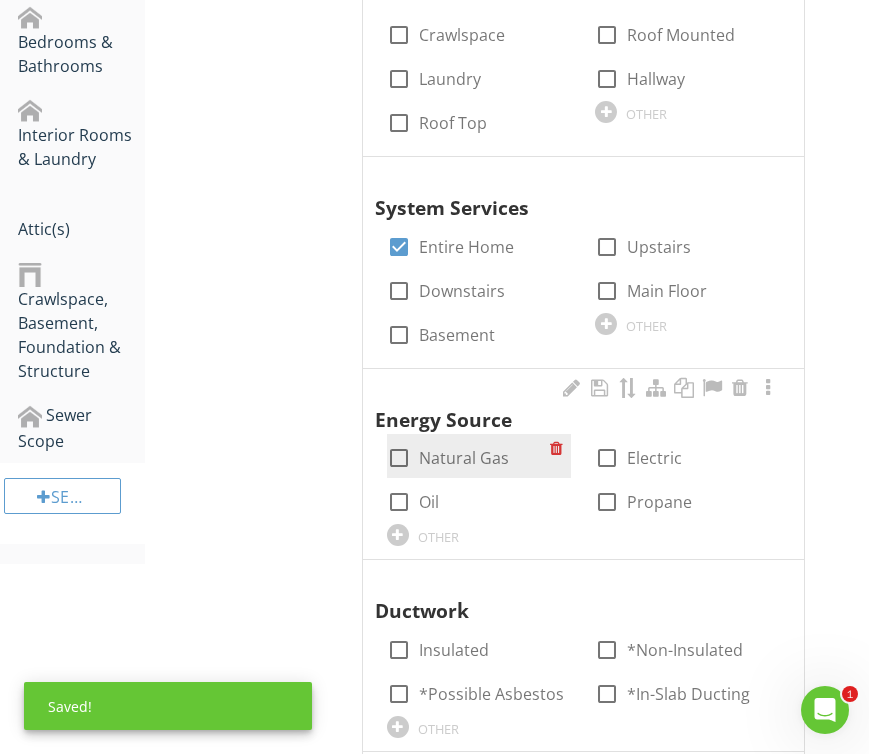 click on "Natural Gas" at bounding box center (464, 458) 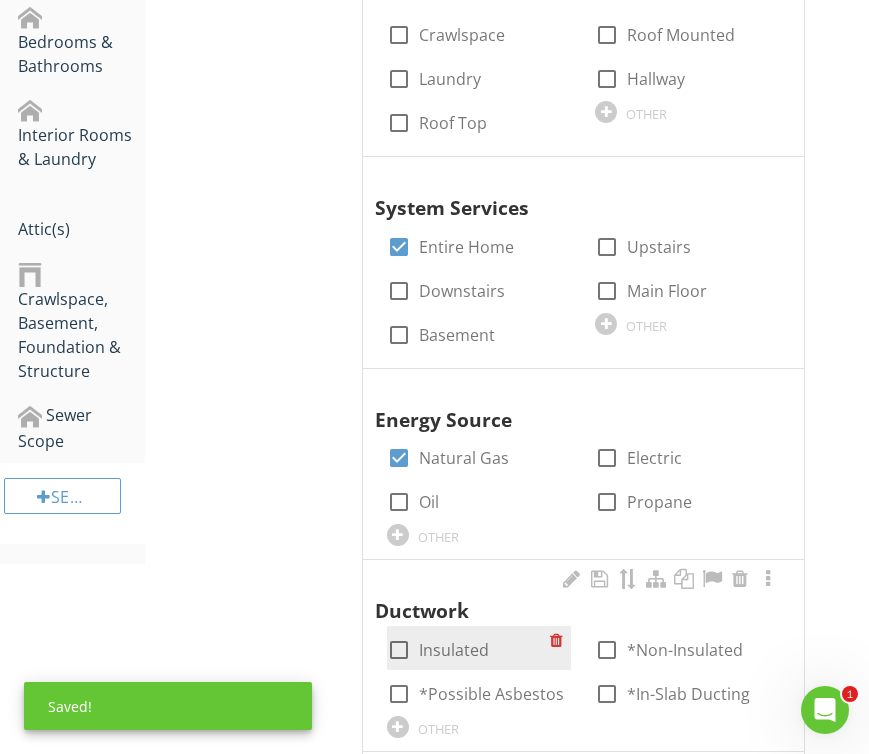 click on "Insulated" at bounding box center [454, 650] 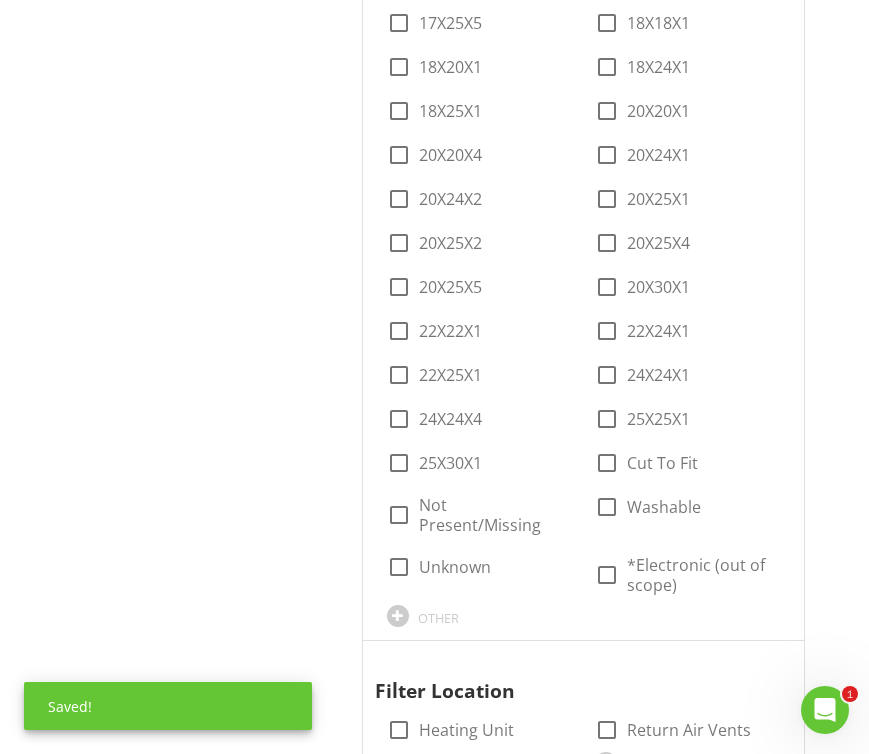 scroll, scrollTop: 2845, scrollLeft: 0, axis: vertical 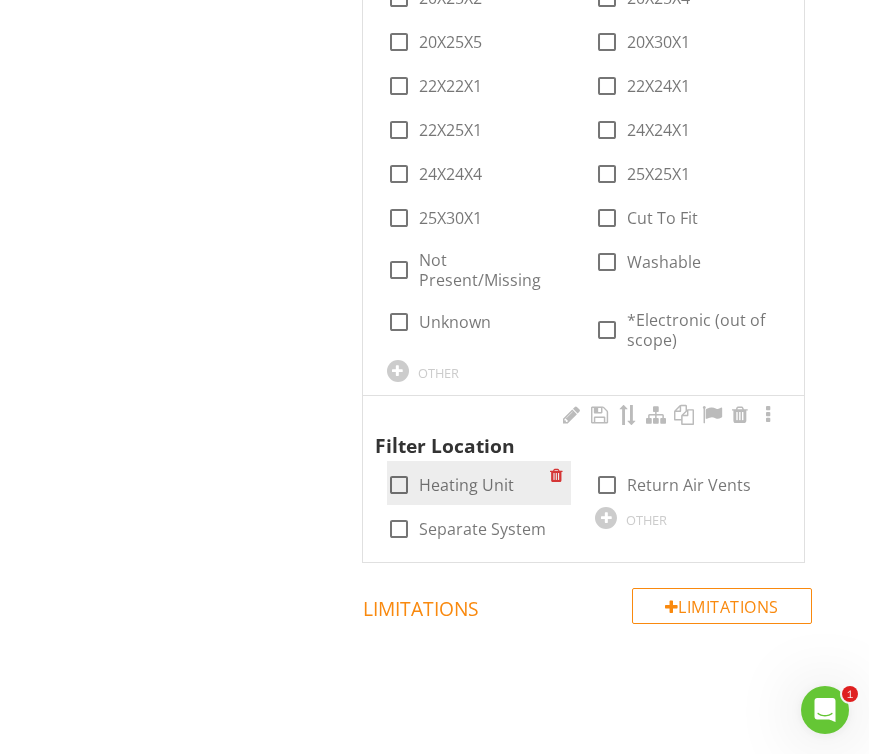 click on "Heating Unit" at bounding box center [466, 485] 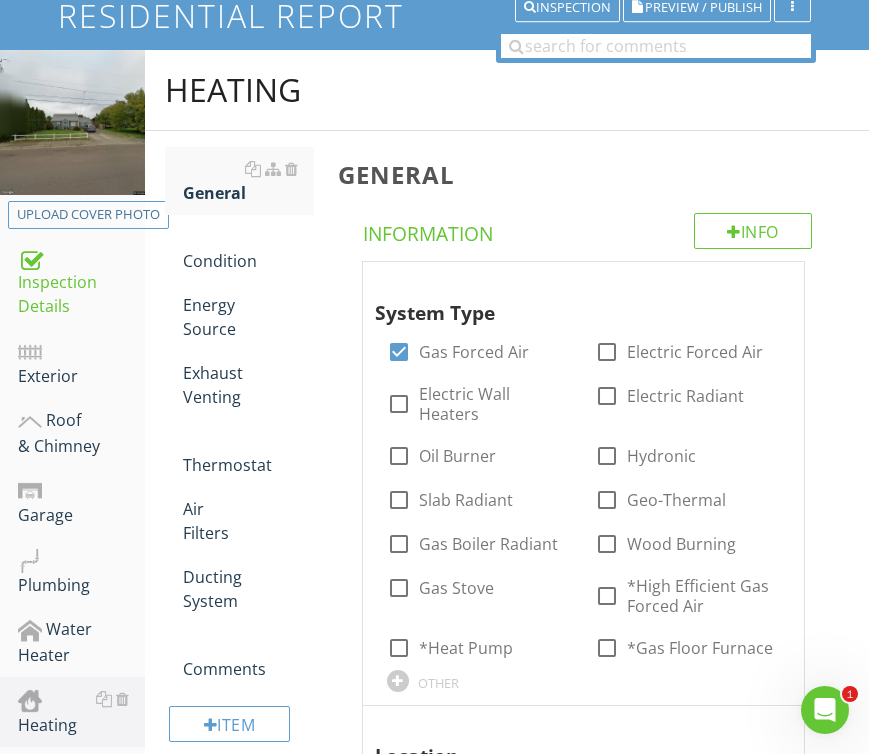 scroll, scrollTop: 189, scrollLeft: 0, axis: vertical 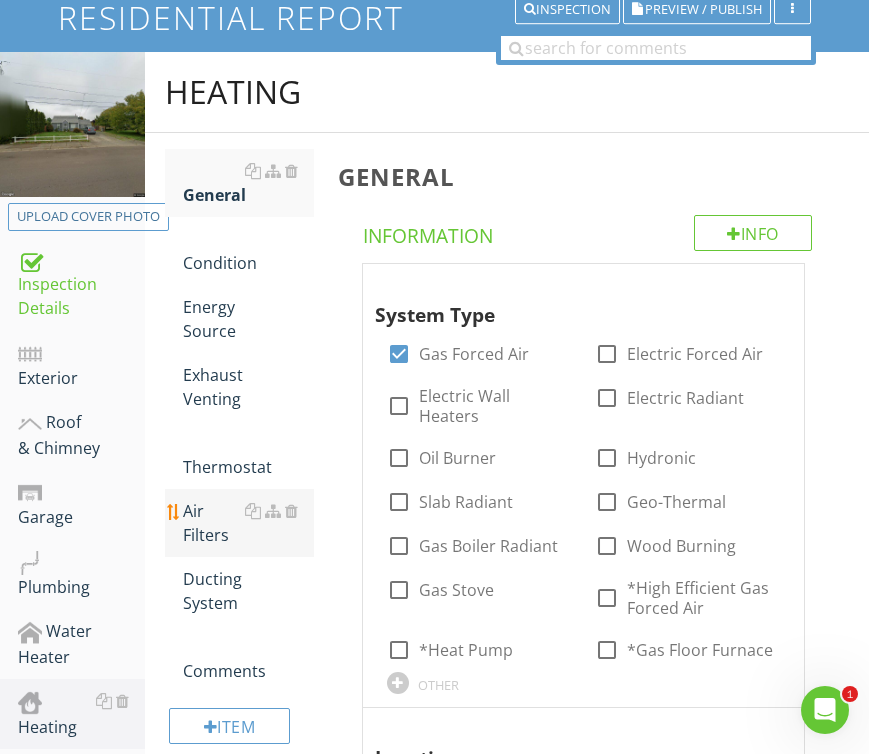 click on "Air Filters" at bounding box center [248, 523] 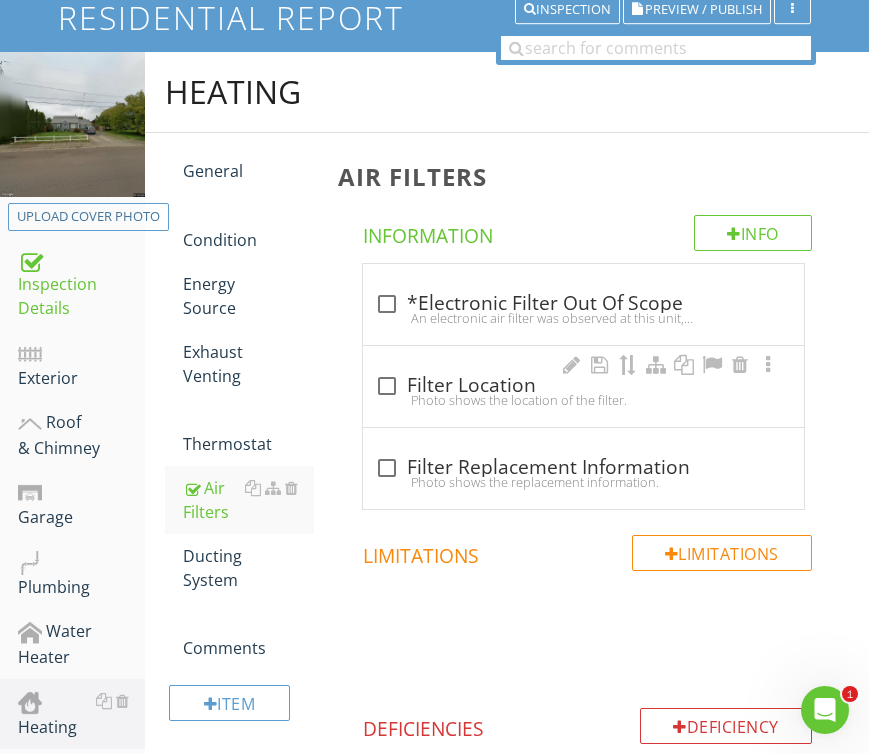 click on "check_box_outline_blank
Filter Location
Photo shows the location of the filter." at bounding box center [583, 386] 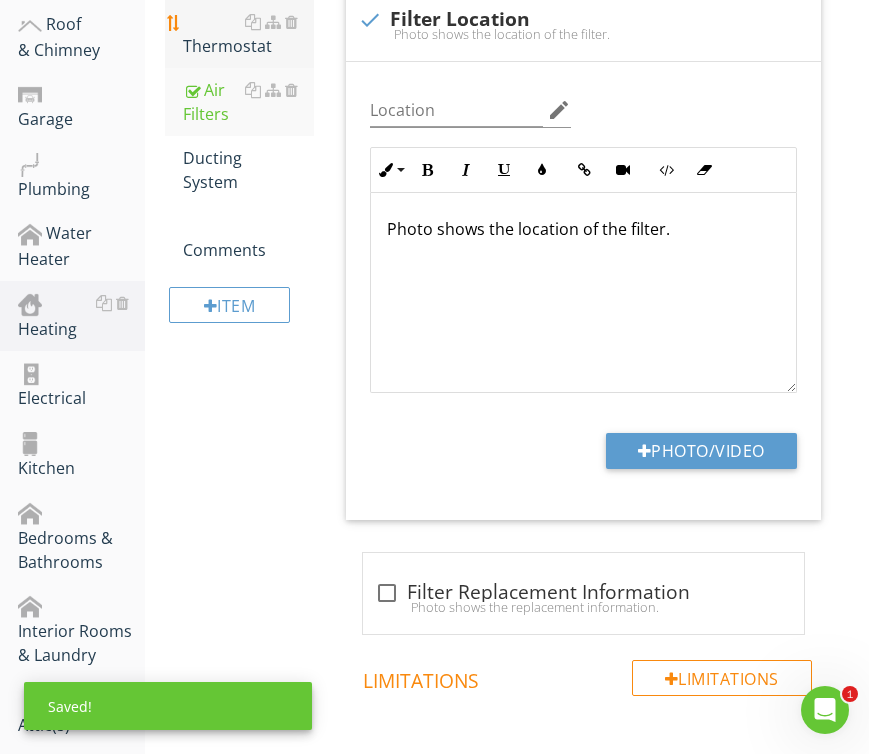 scroll, scrollTop: 620, scrollLeft: 0, axis: vertical 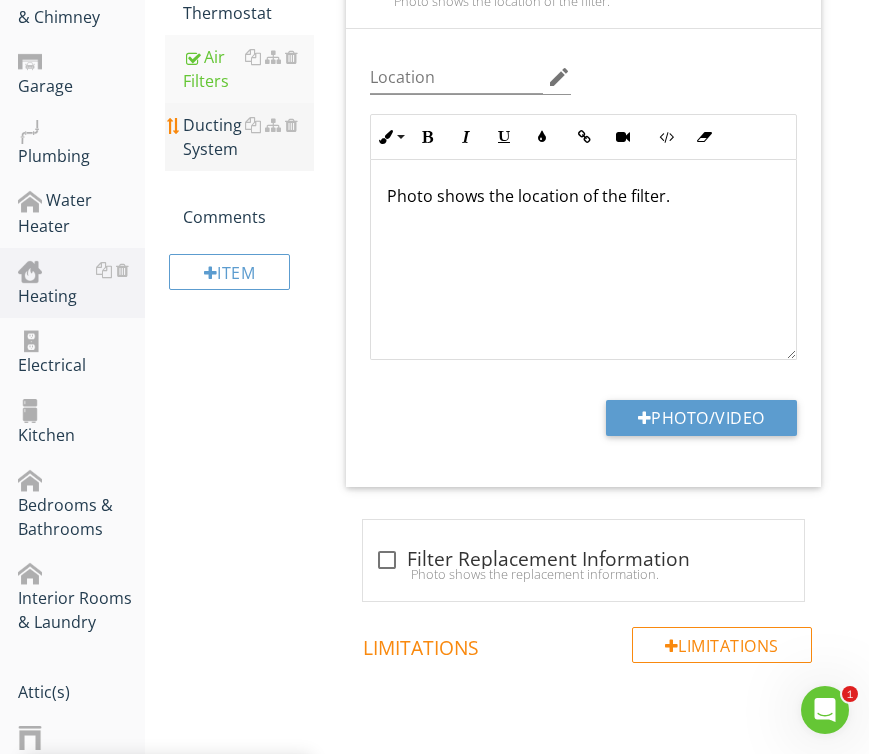 click on "Ducting System" at bounding box center (248, 137) 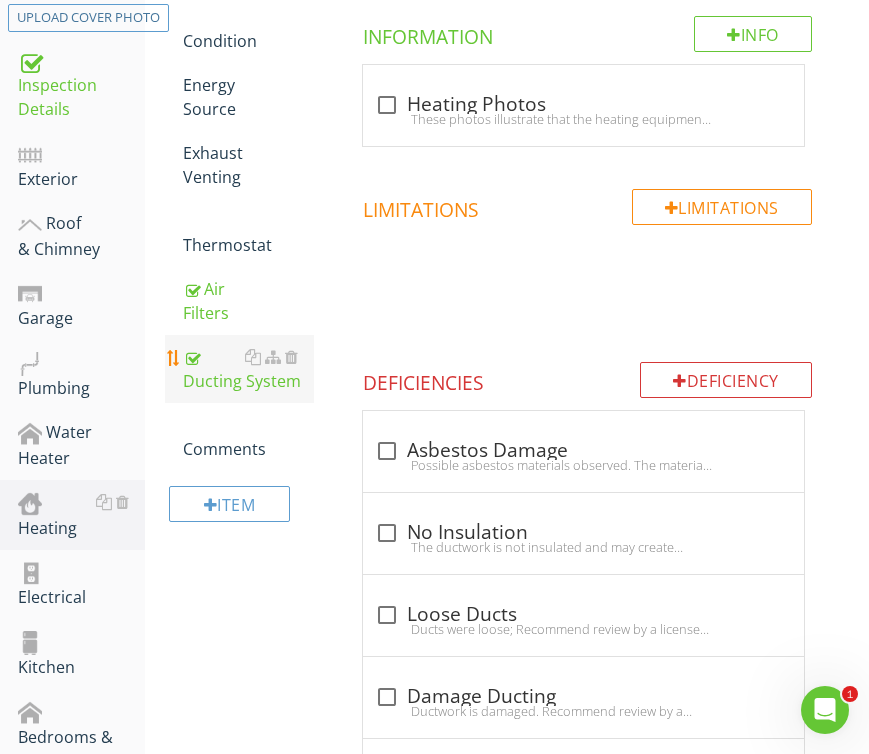 scroll, scrollTop: 385, scrollLeft: 0, axis: vertical 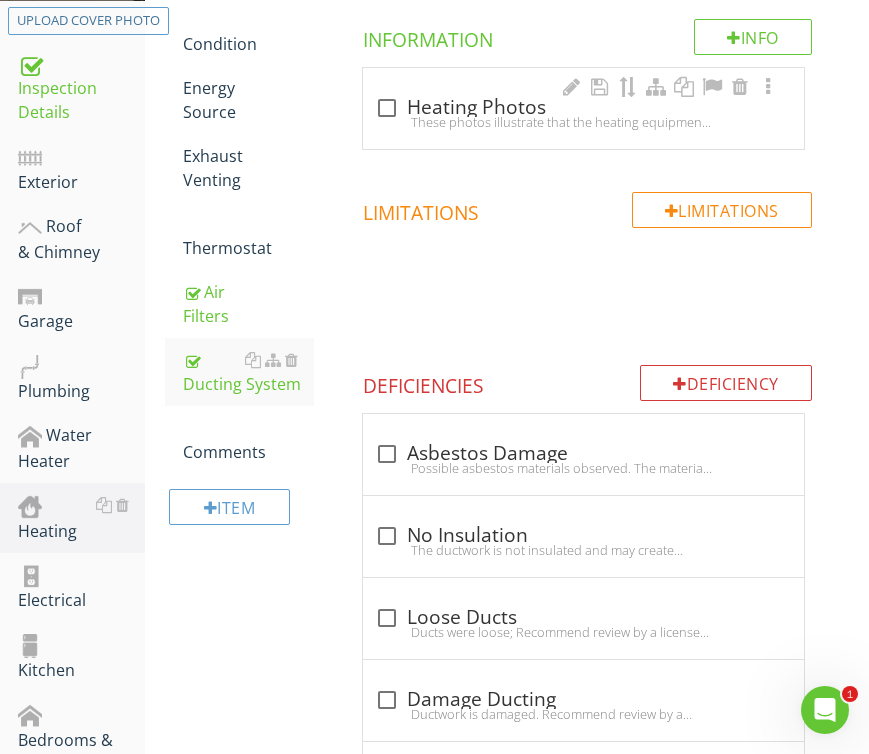 click on "check_box_outline_blank
Heating Photos
These photos illustrate that the heating equipment responded to operating controls at the thermostat when placed in the heating mode. Heated air was discharging from all supply air registers (representative amount shown) unless otherwise noted. No further equipment diagnostics were performed as part of this home inspection." at bounding box center (583, 108) 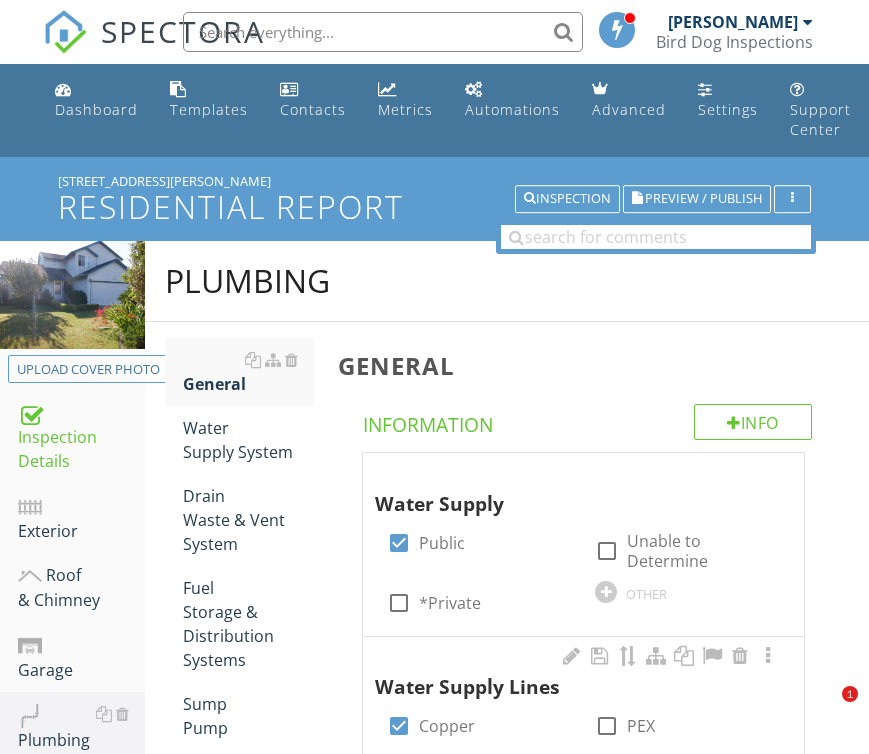 scroll, scrollTop: 316, scrollLeft: 0, axis: vertical 